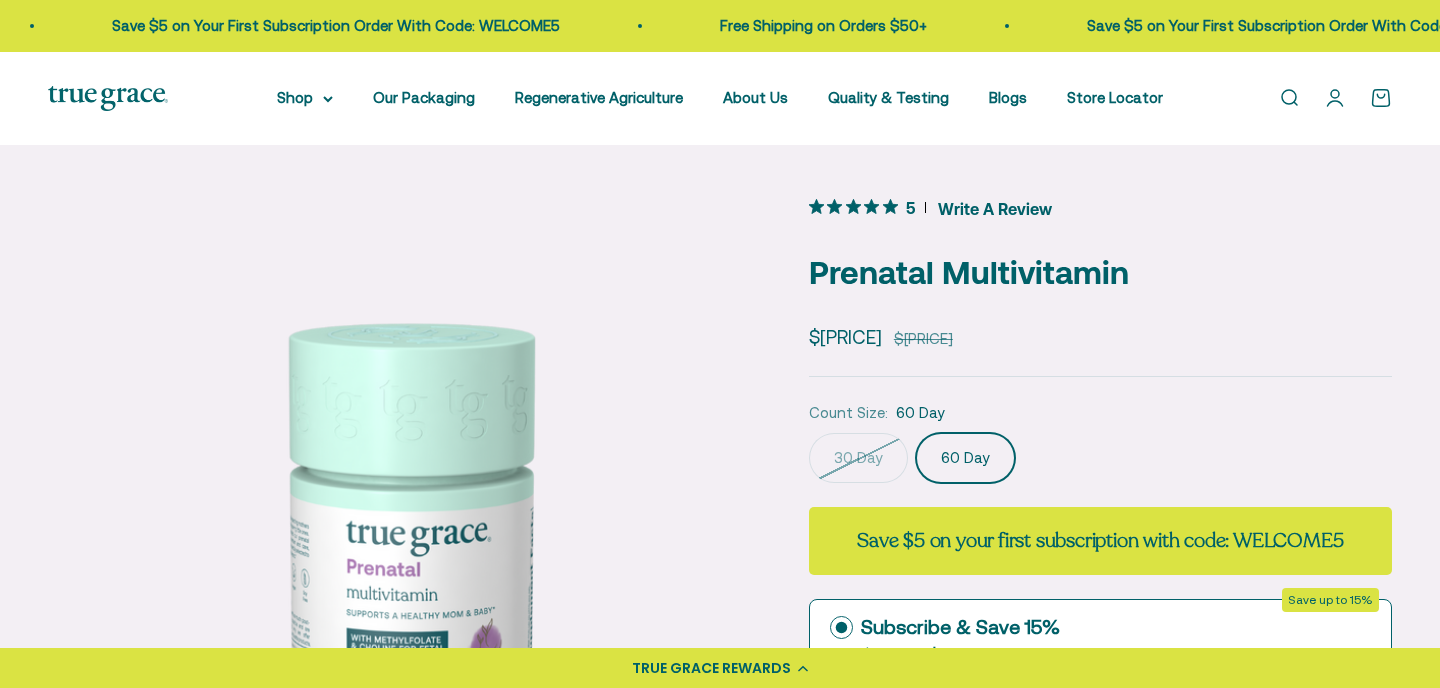 scroll, scrollTop: 0, scrollLeft: 0, axis: both 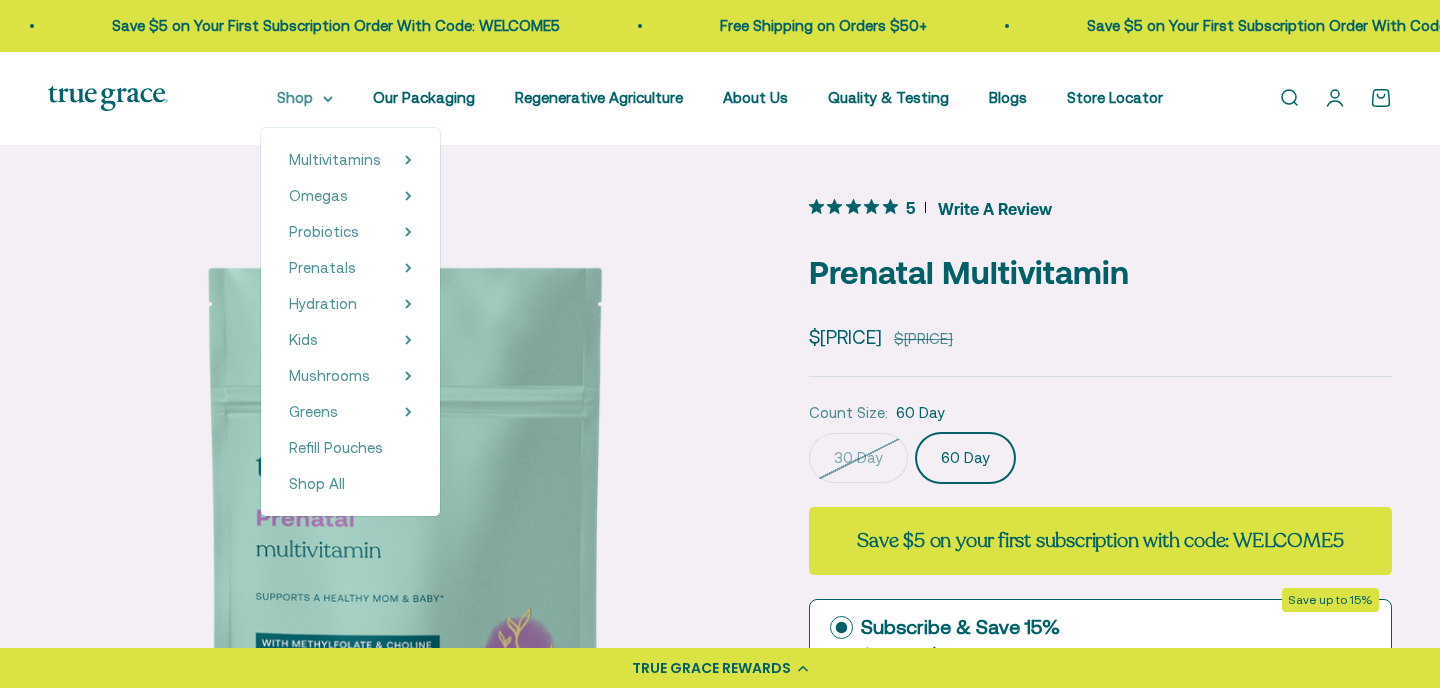 click on "Shop" at bounding box center [305, 98] 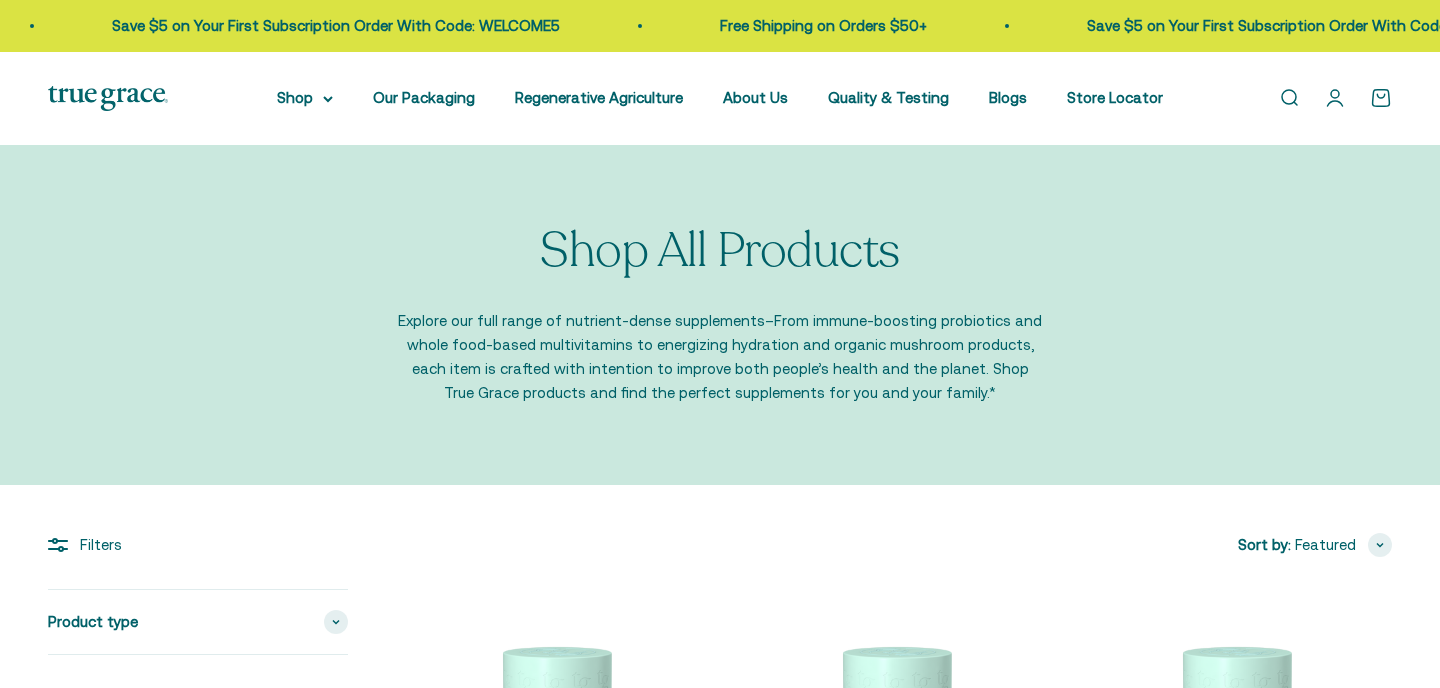 scroll, scrollTop: 0, scrollLeft: 0, axis: both 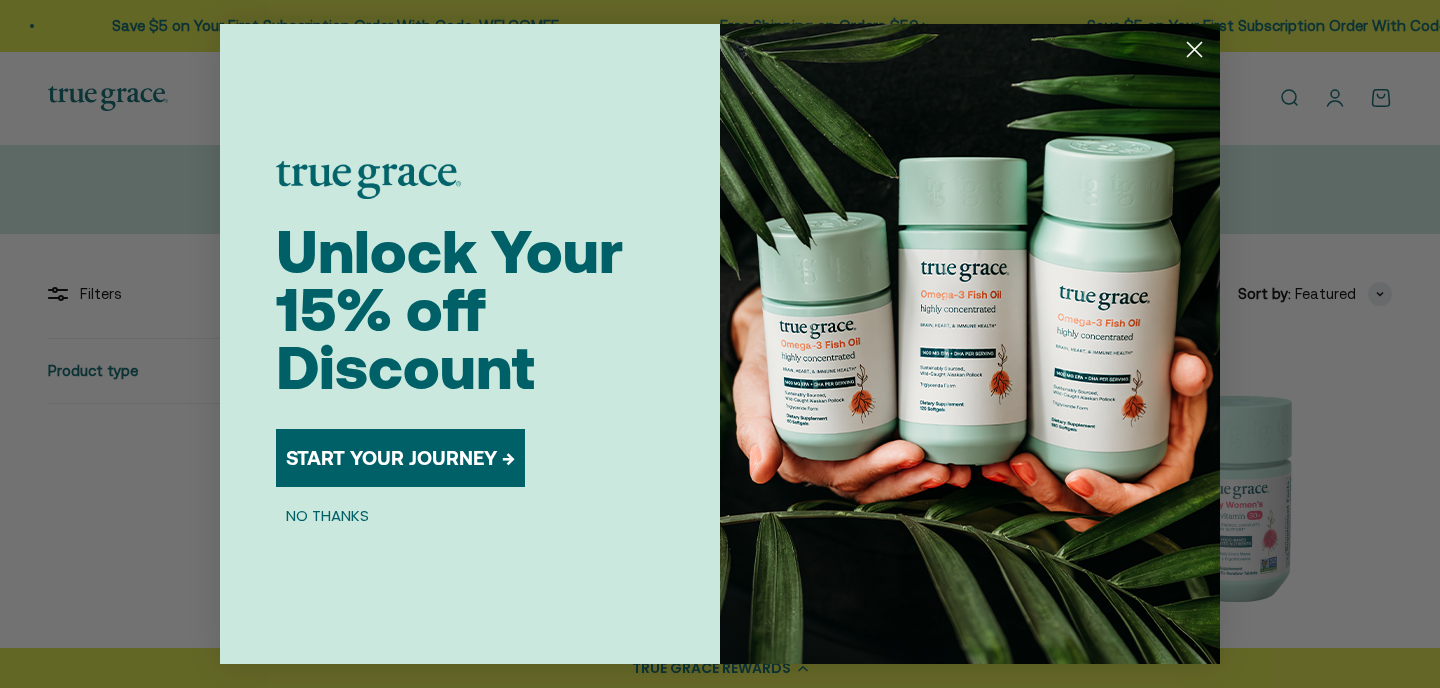 click 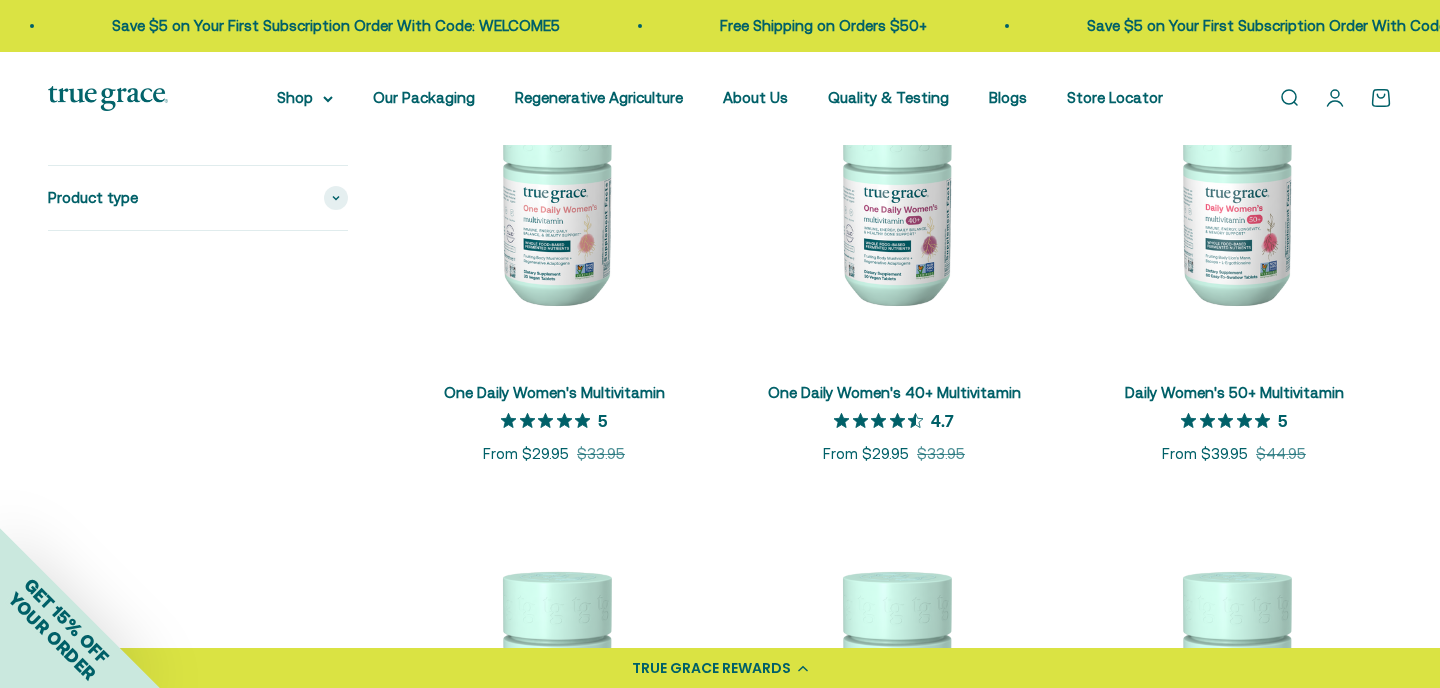 scroll, scrollTop: 222, scrollLeft: 0, axis: vertical 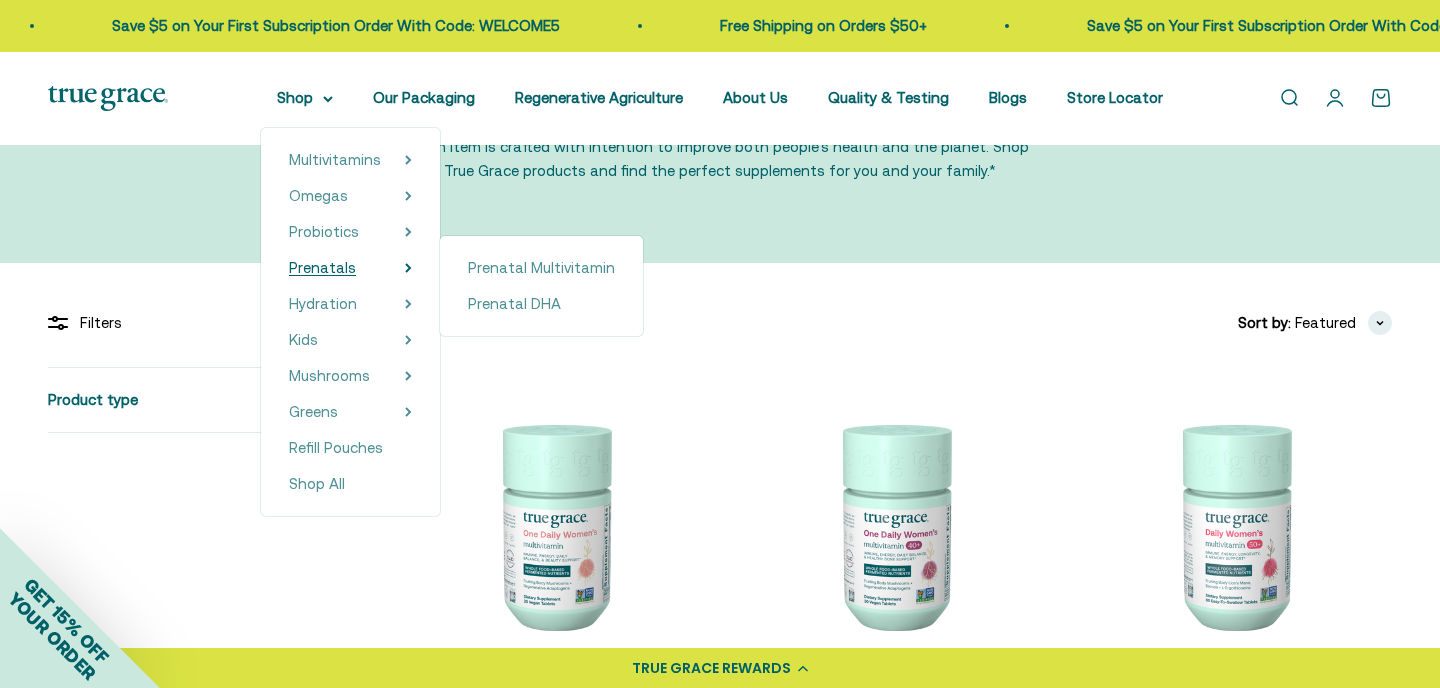 click on "Prenatals" at bounding box center (322, 267) 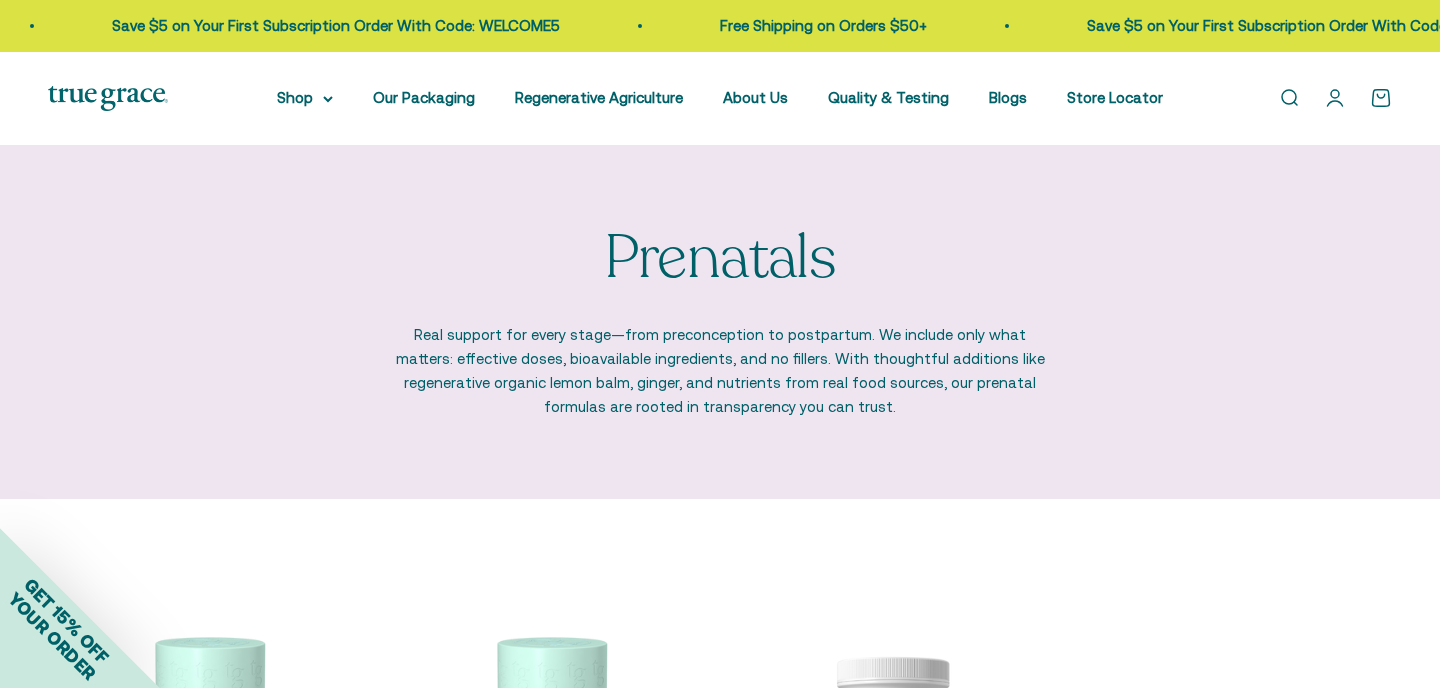 scroll, scrollTop: 0, scrollLeft: 0, axis: both 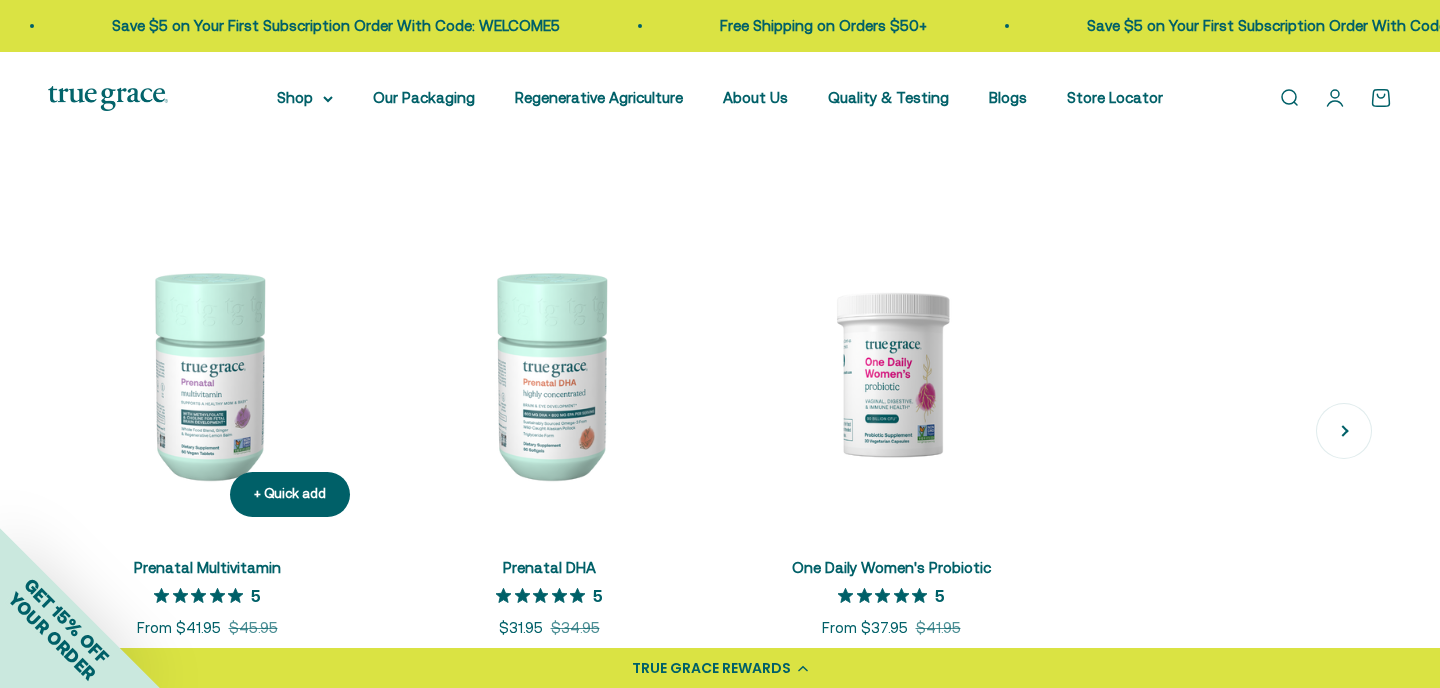 click at bounding box center [207, 374] 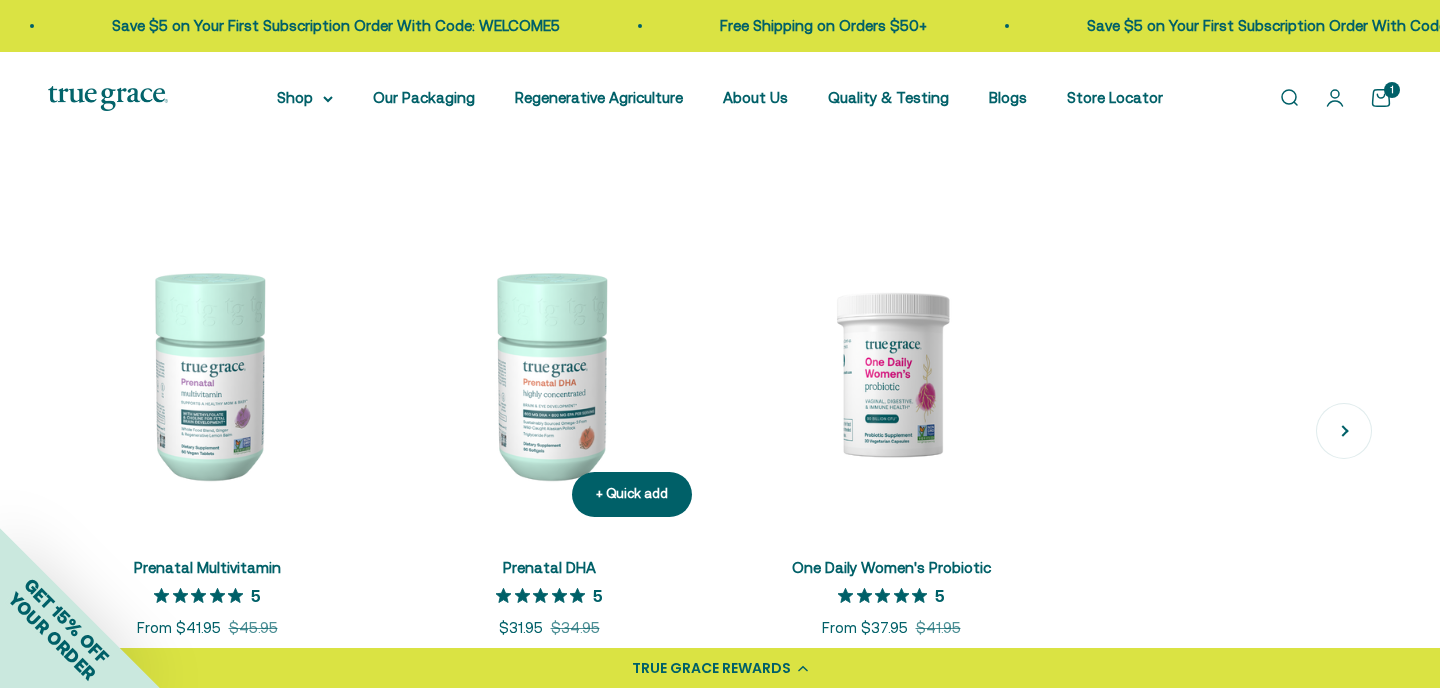 click at bounding box center (549, 374) 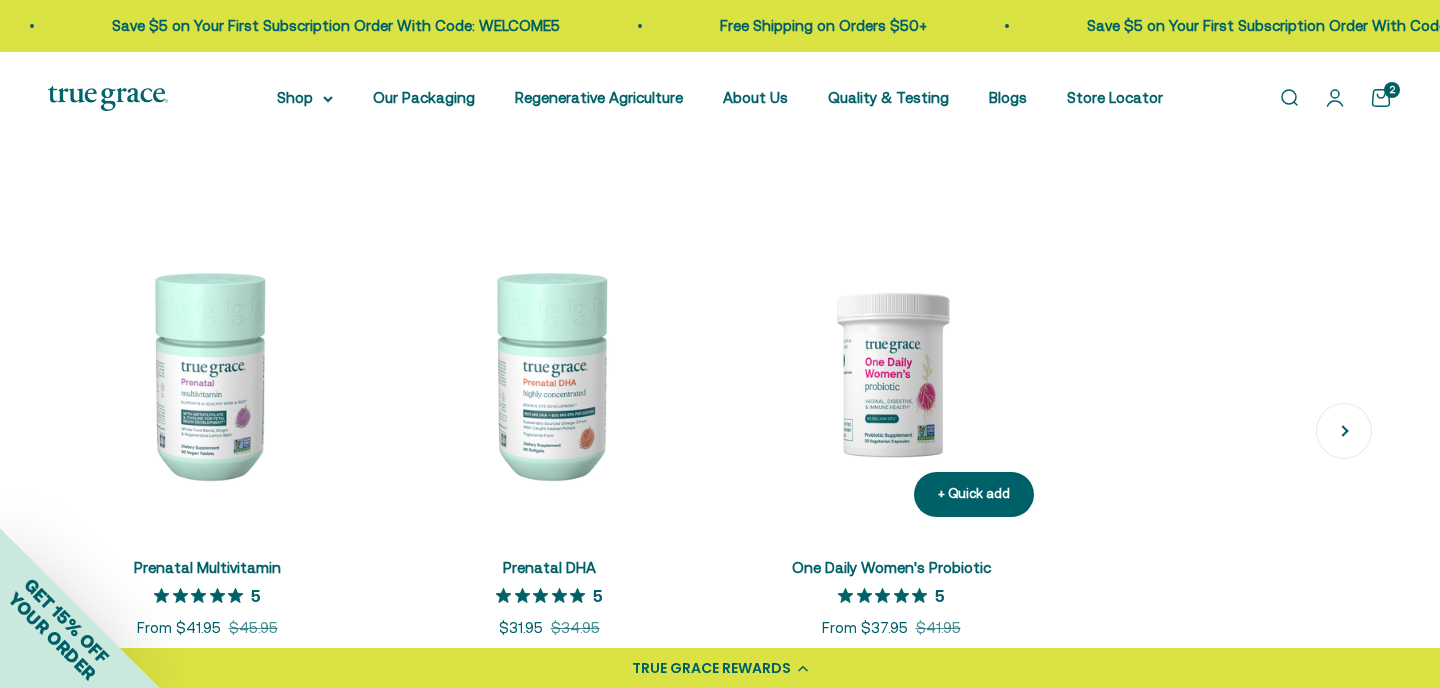 click at bounding box center (891, 374) 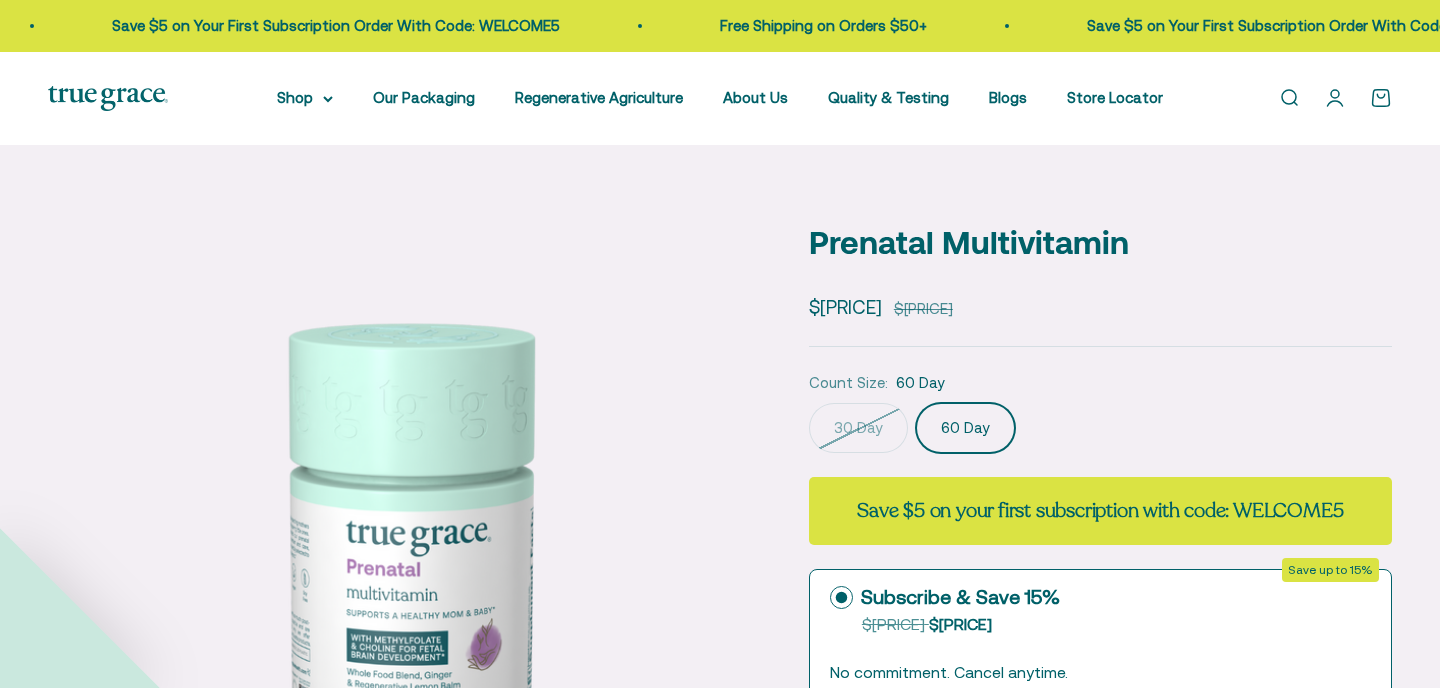 scroll, scrollTop: 0, scrollLeft: 0, axis: both 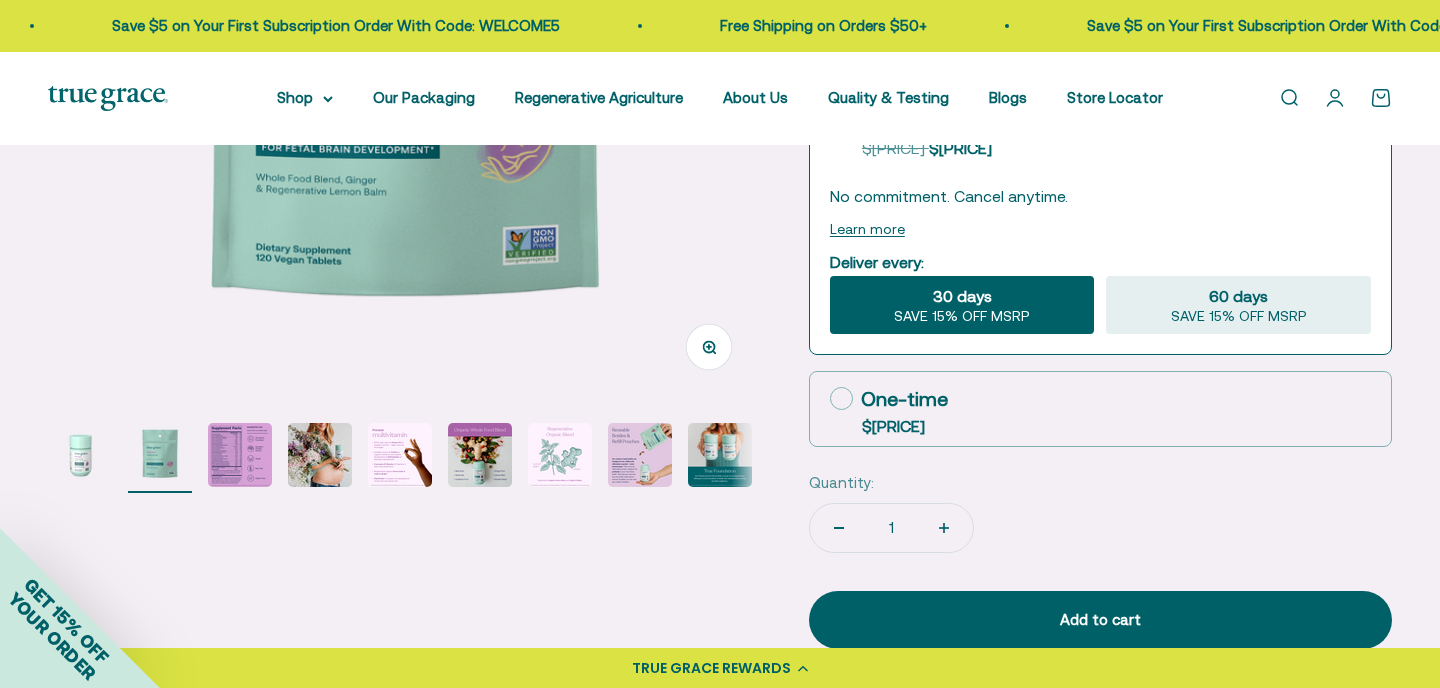 click 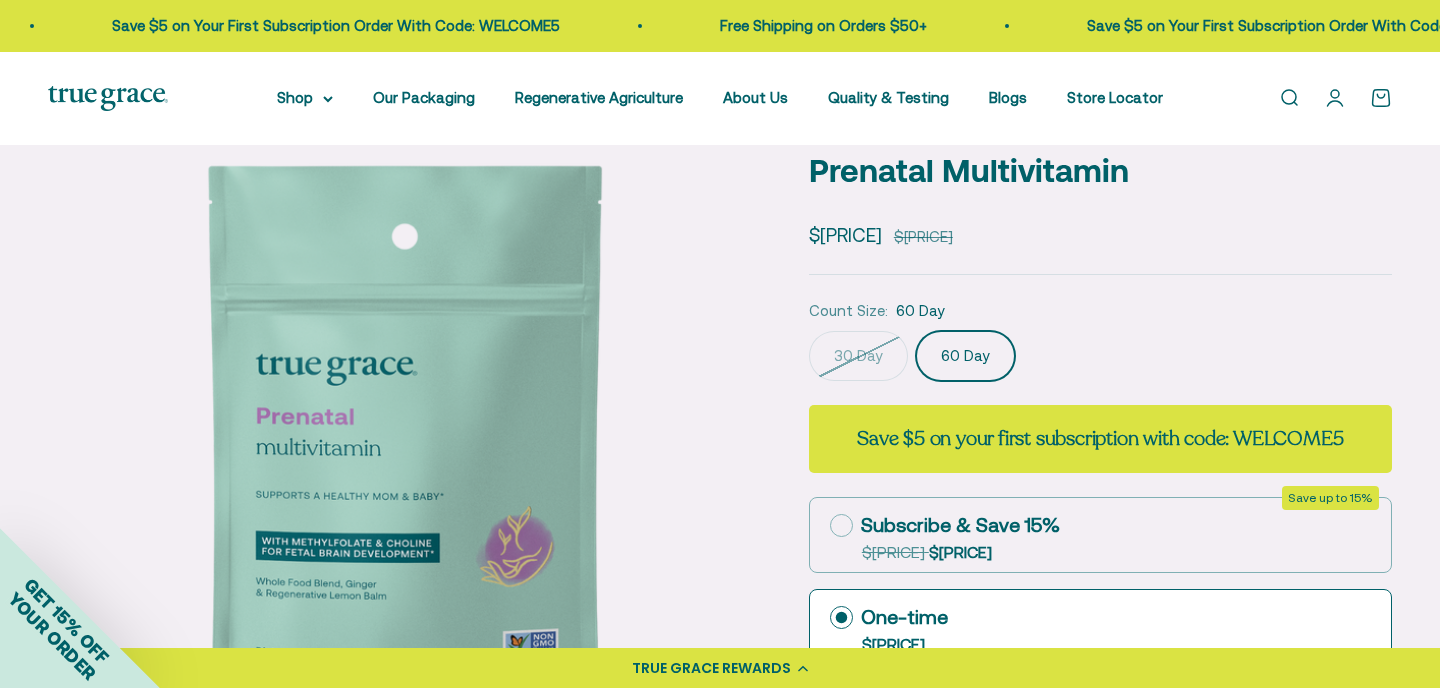 scroll, scrollTop: 99, scrollLeft: 0, axis: vertical 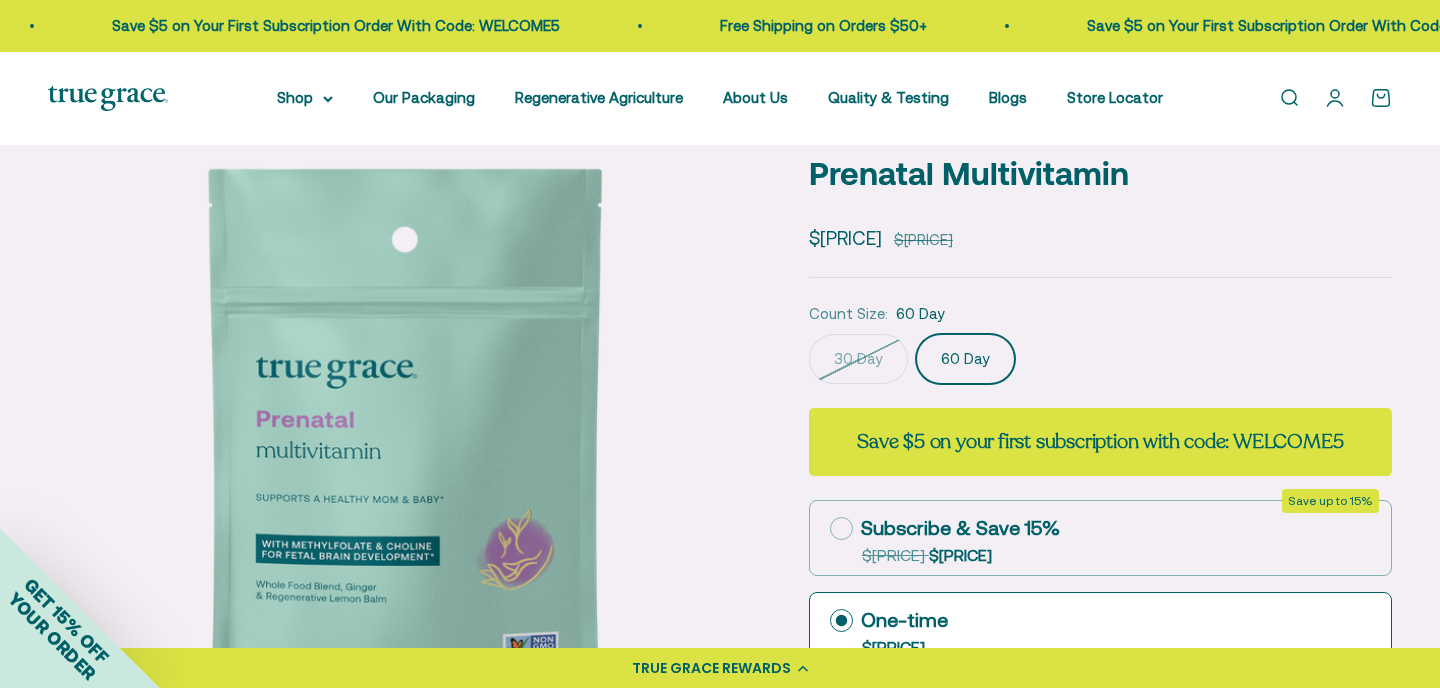click 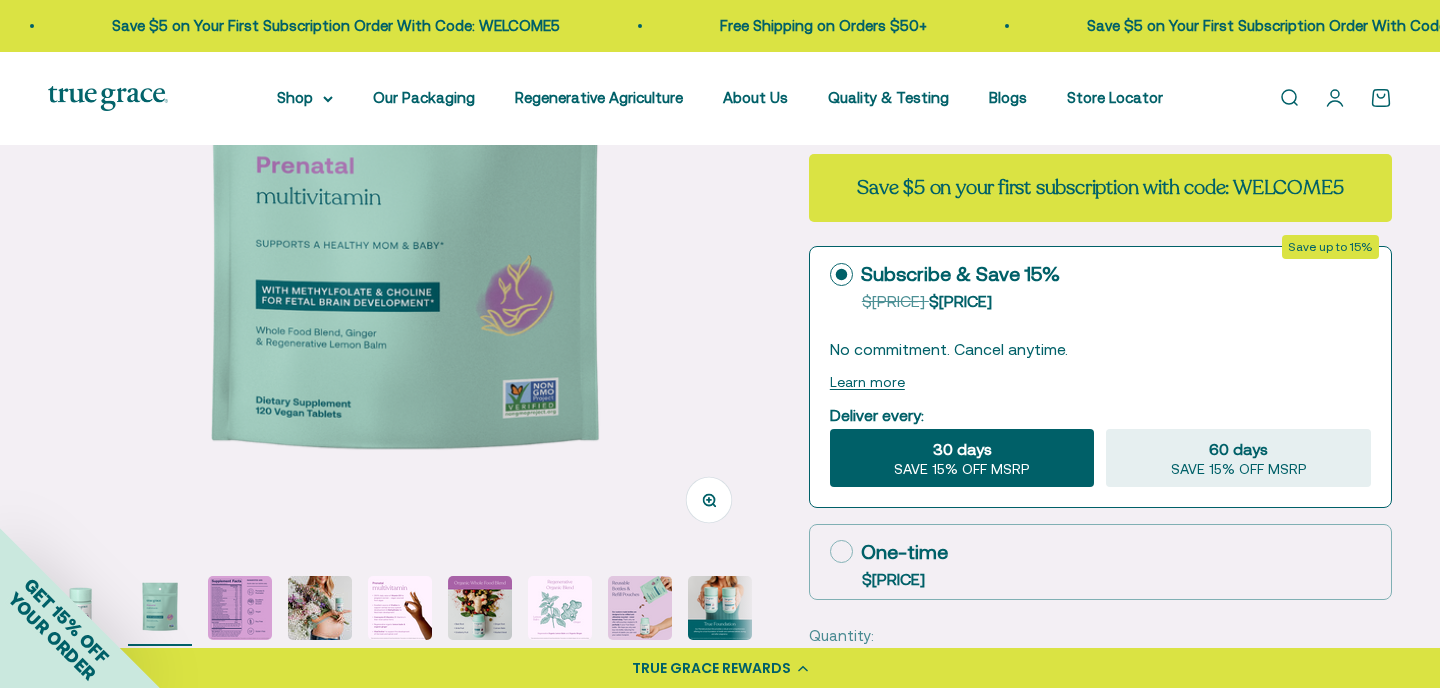 scroll, scrollTop: 356, scrollLeft: 0, axis: vertical 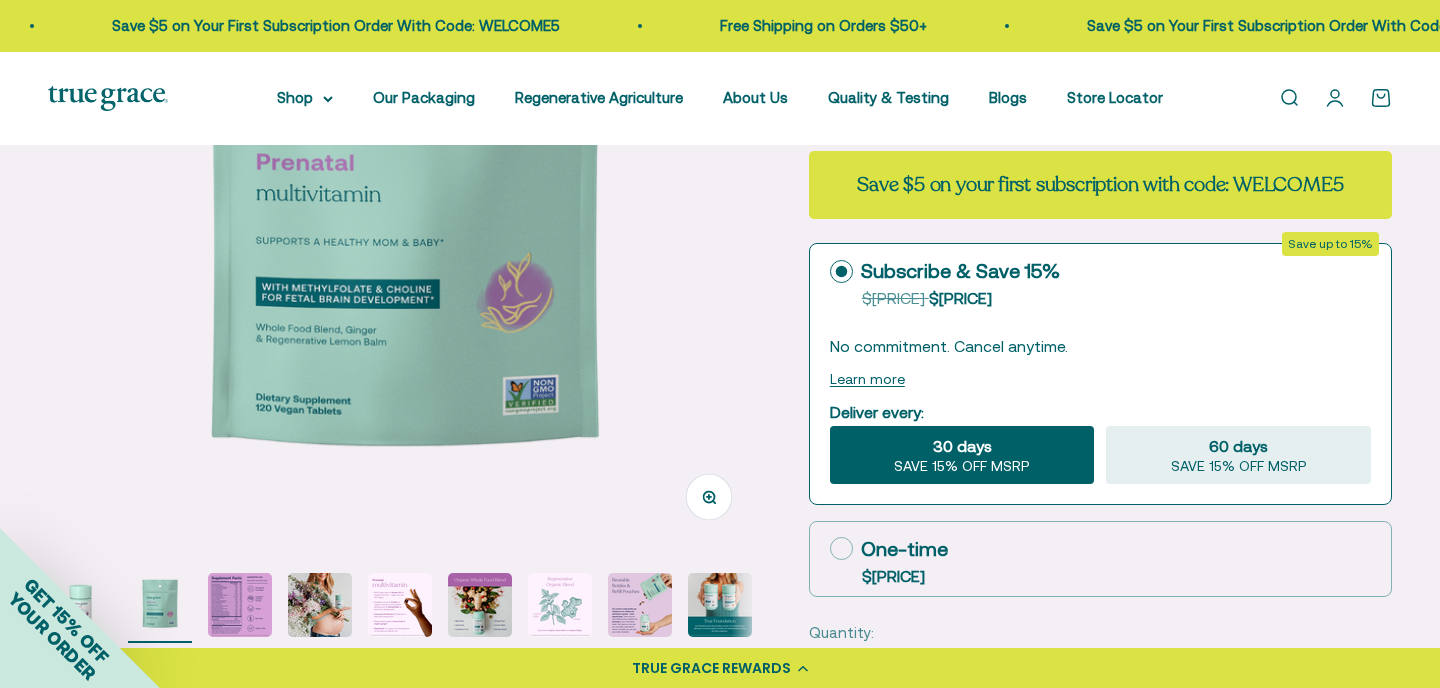 click 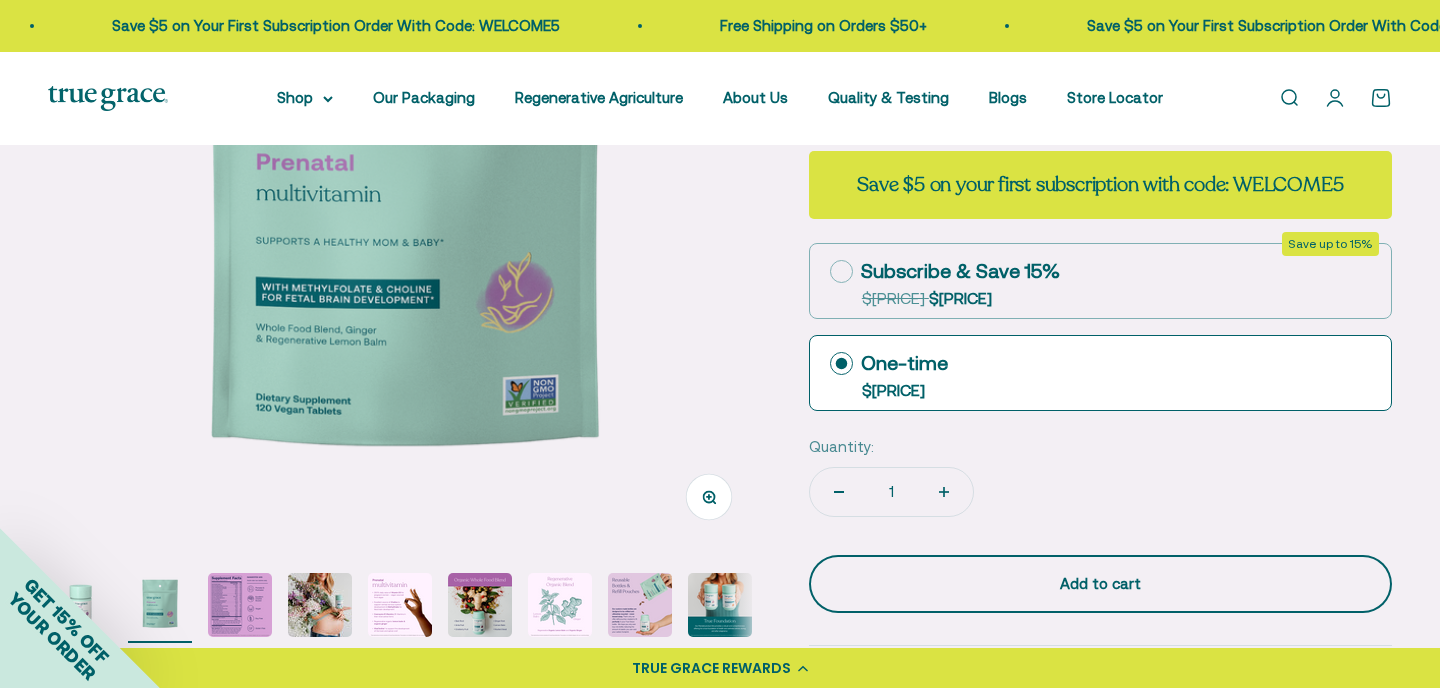 click on "Add to cart" at bounding box center (1100, 584) 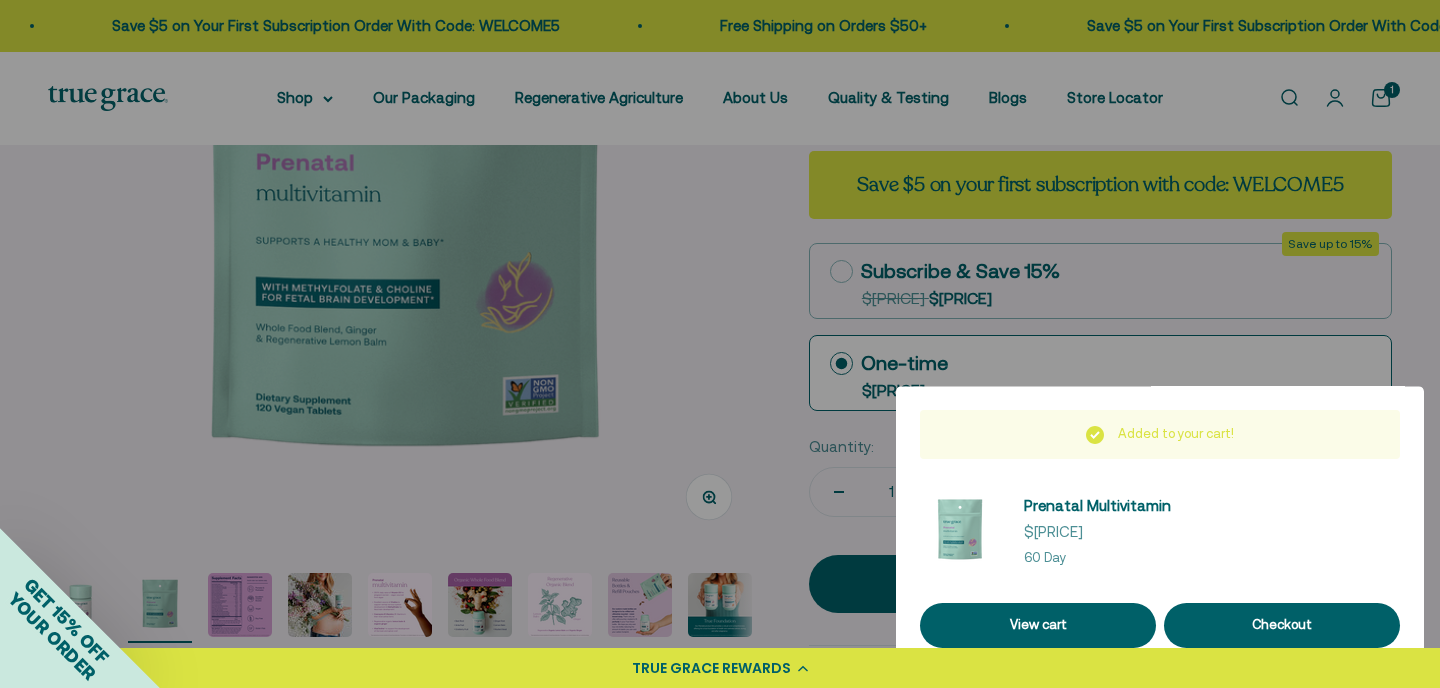 click at bounding box center [720, 344] 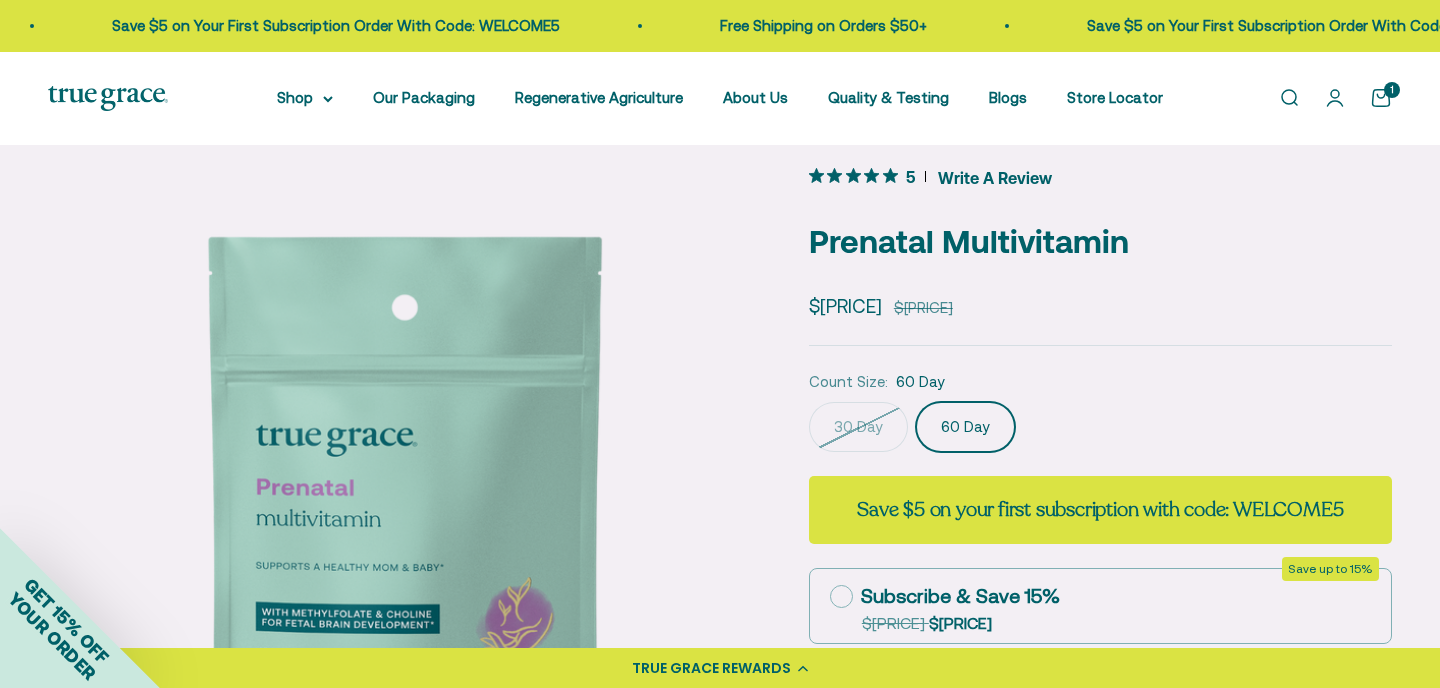 scroll, scrollTop: 30, scrollLeft: 0, axis: vertical 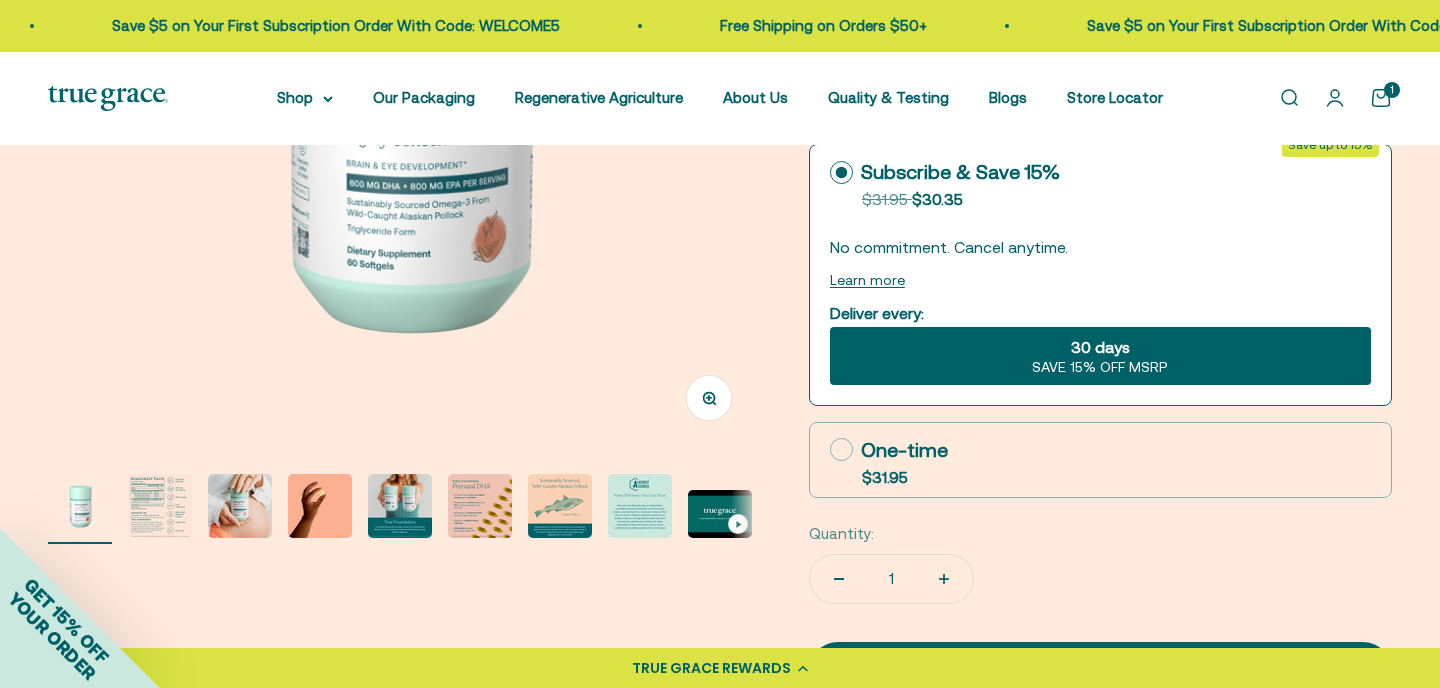 click 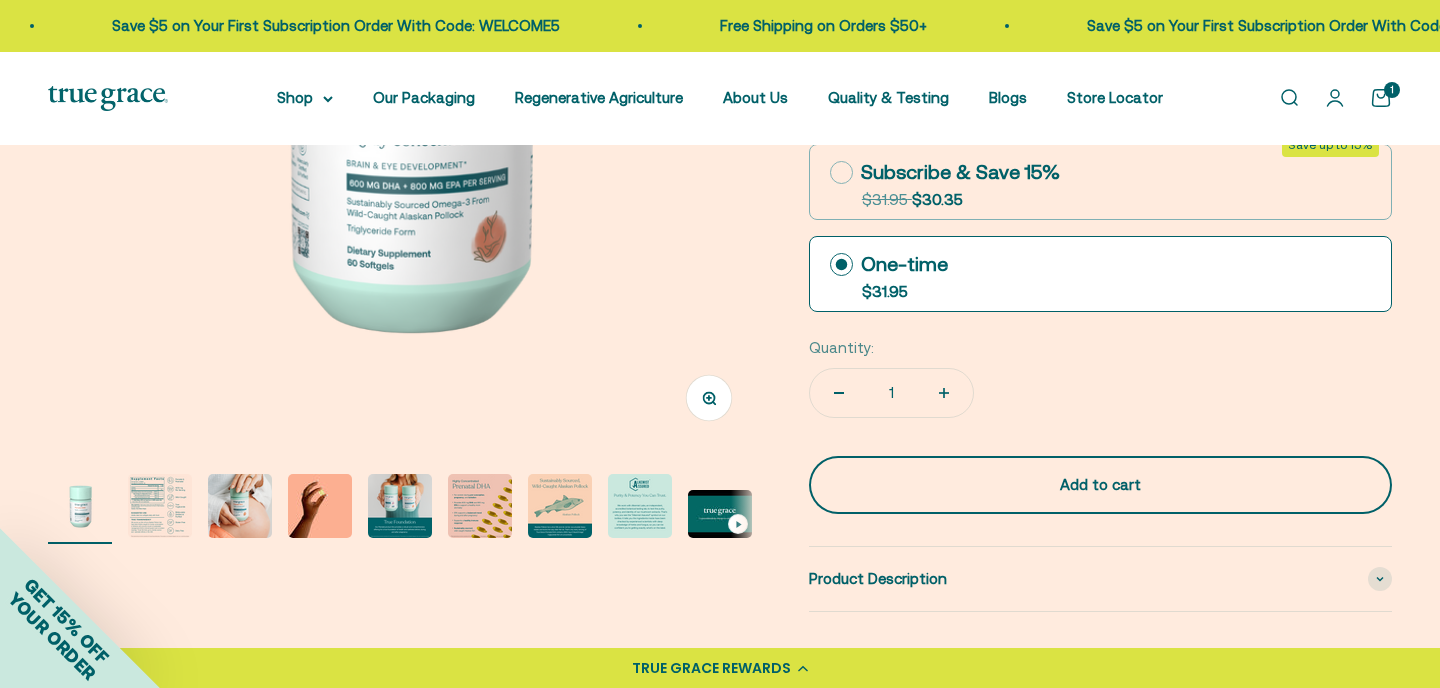 click on "Add to cart" at bounding box center (1100, 485) 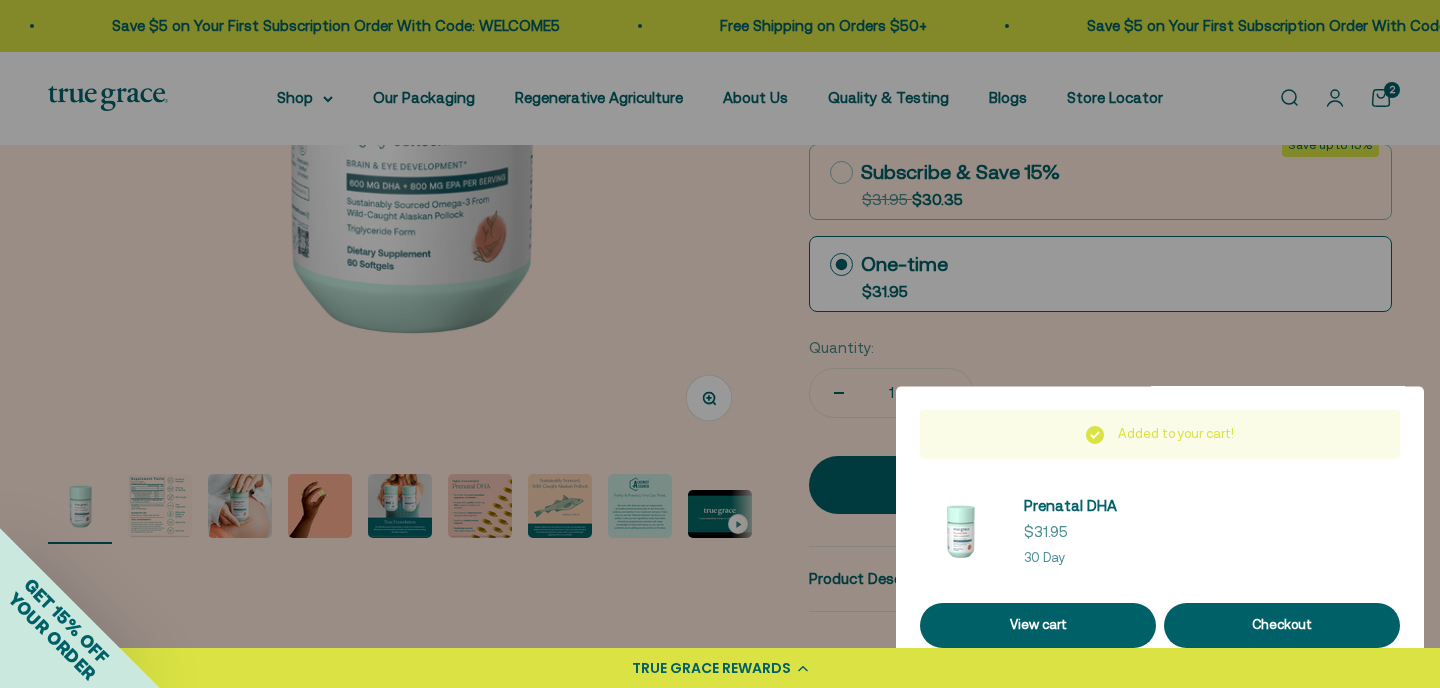 click at bounding box center (720, 344) 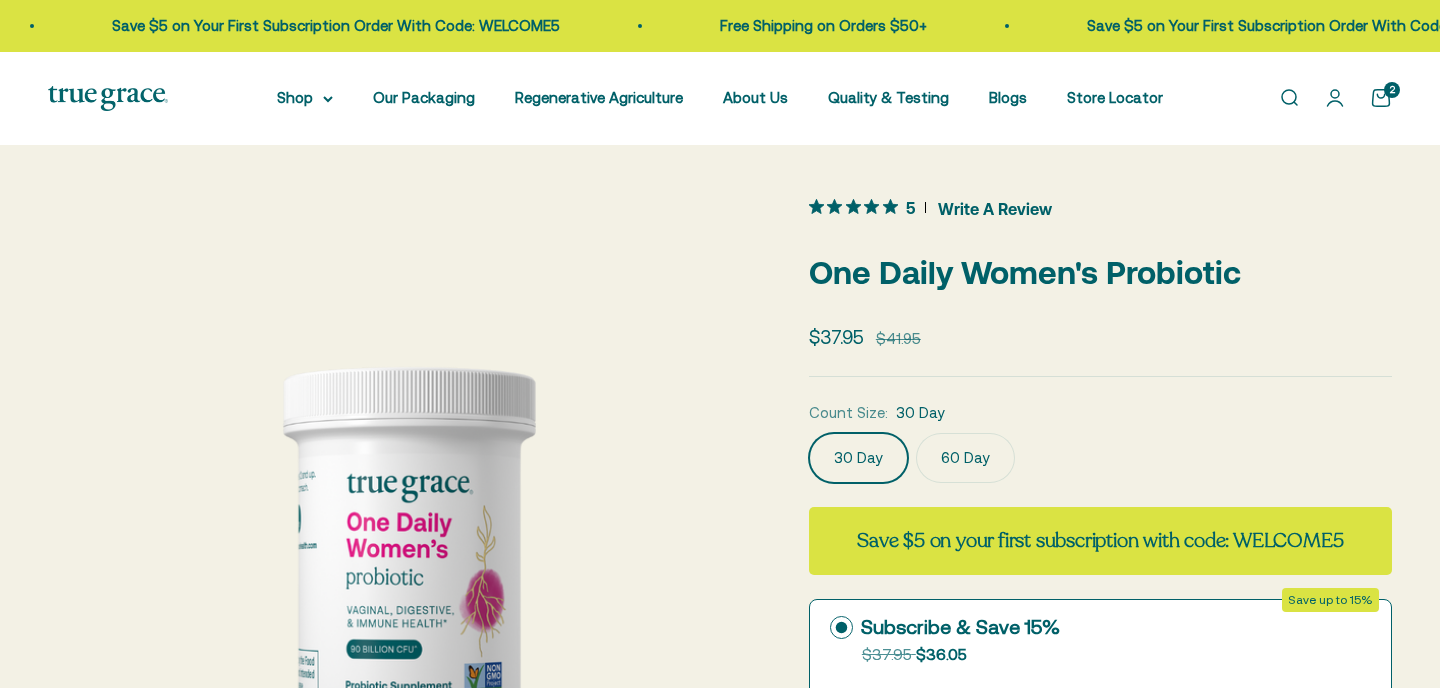 scroll, scrollTop: 0, scrollLeft: 0, axis: both 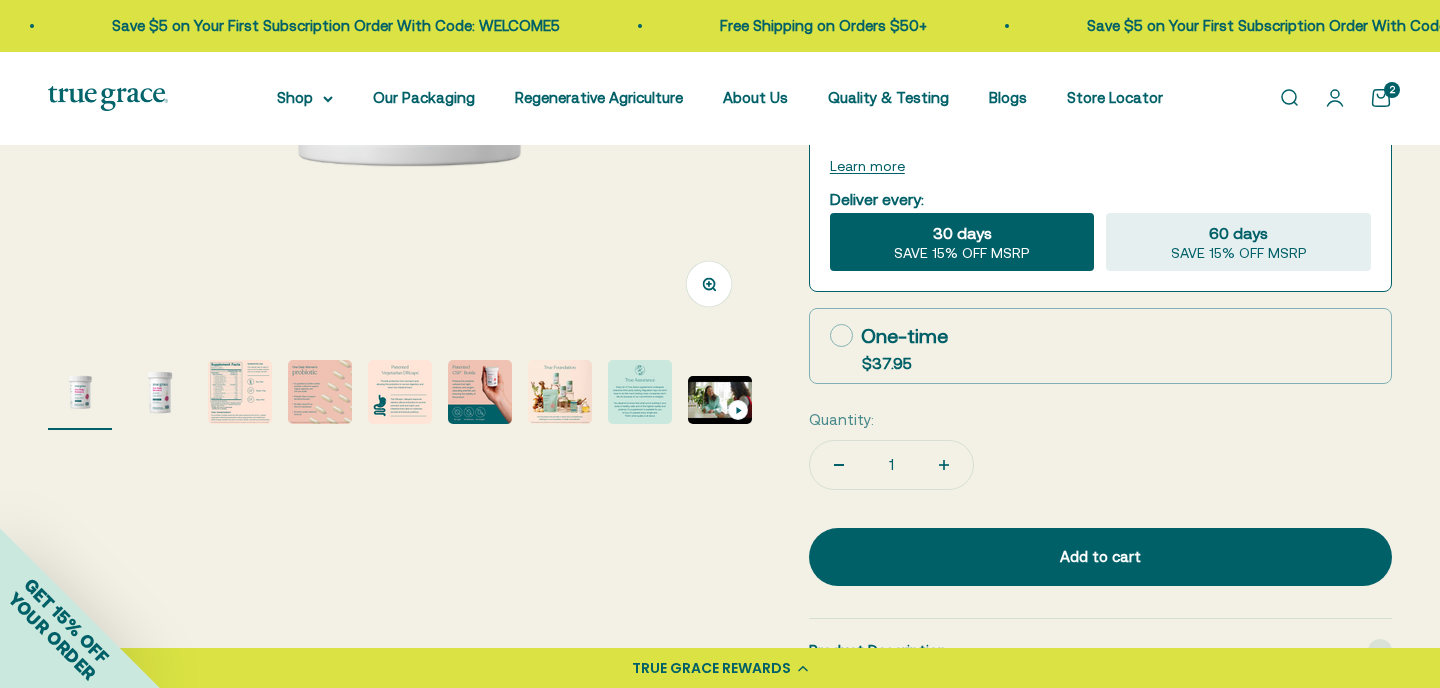 click at bounding box center (160, 392) 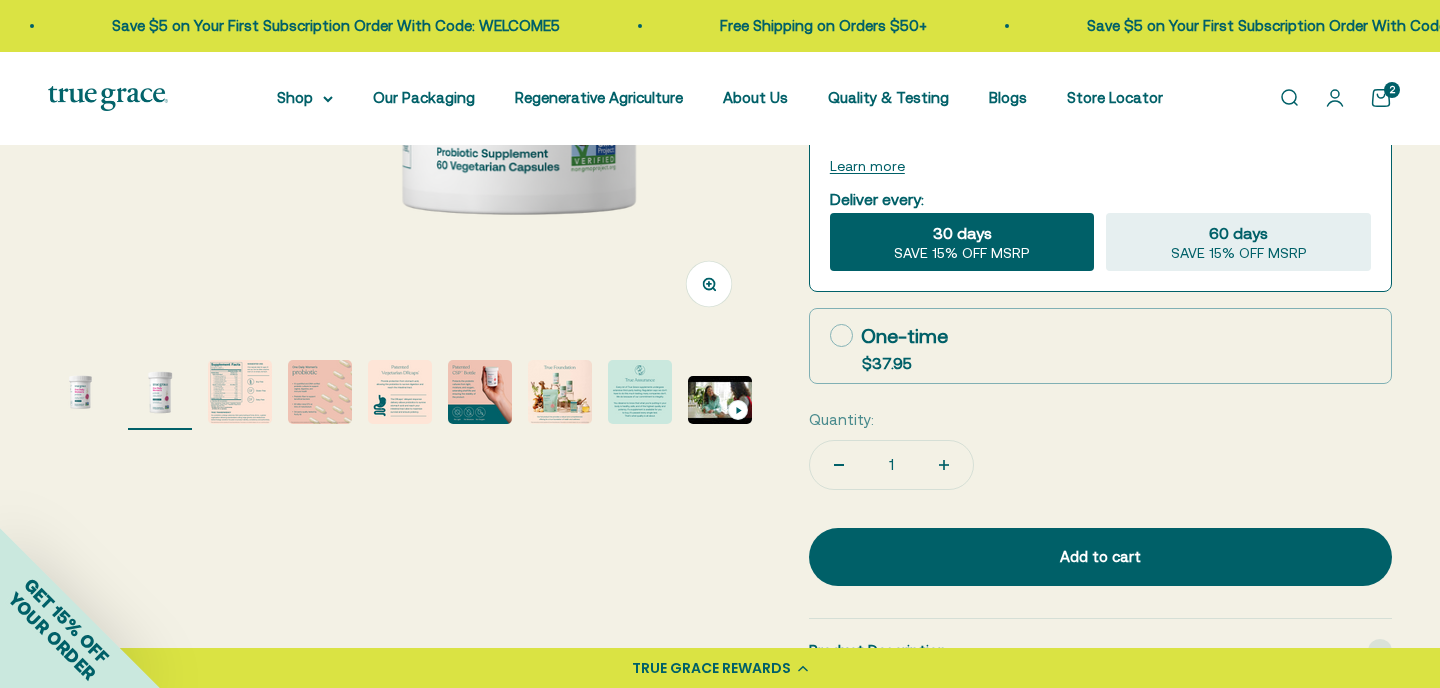 scroll, scrollTop: 0, scrollLeft: 737, axis: horizontal 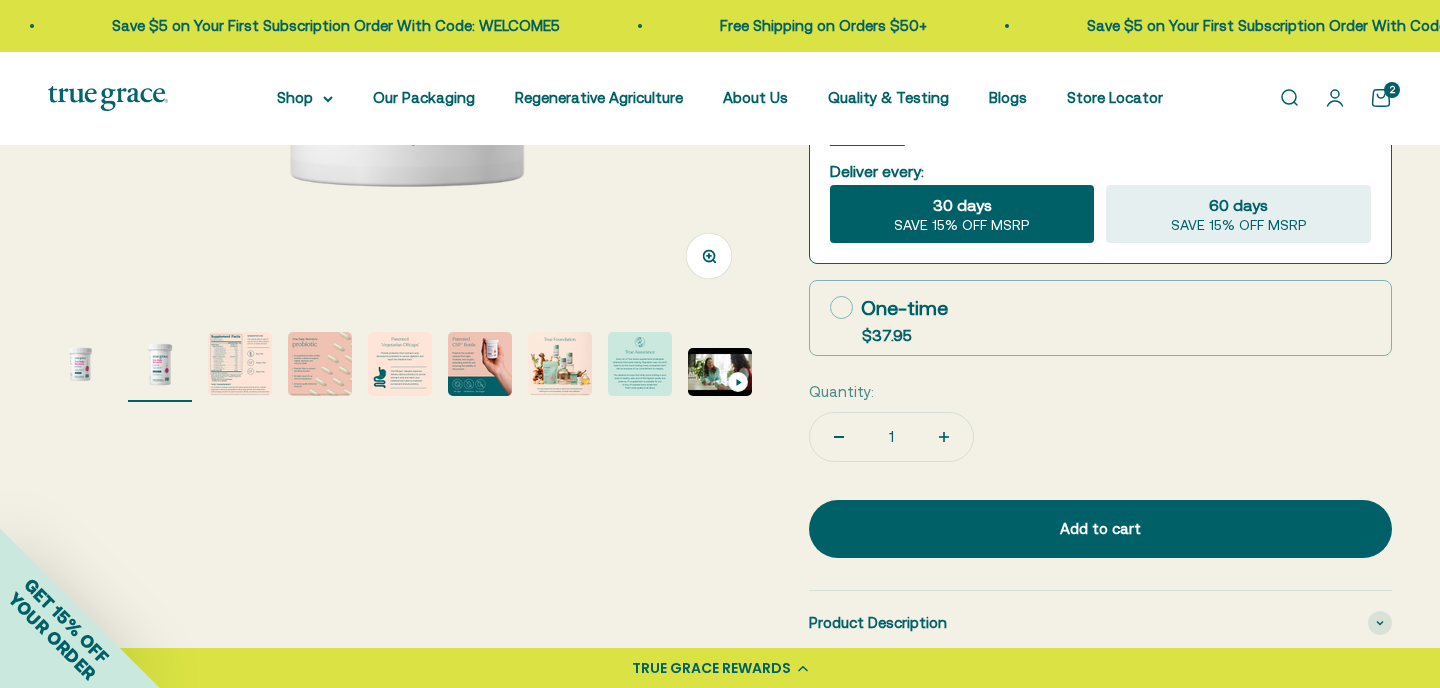 click at bounding box center (240, 364) 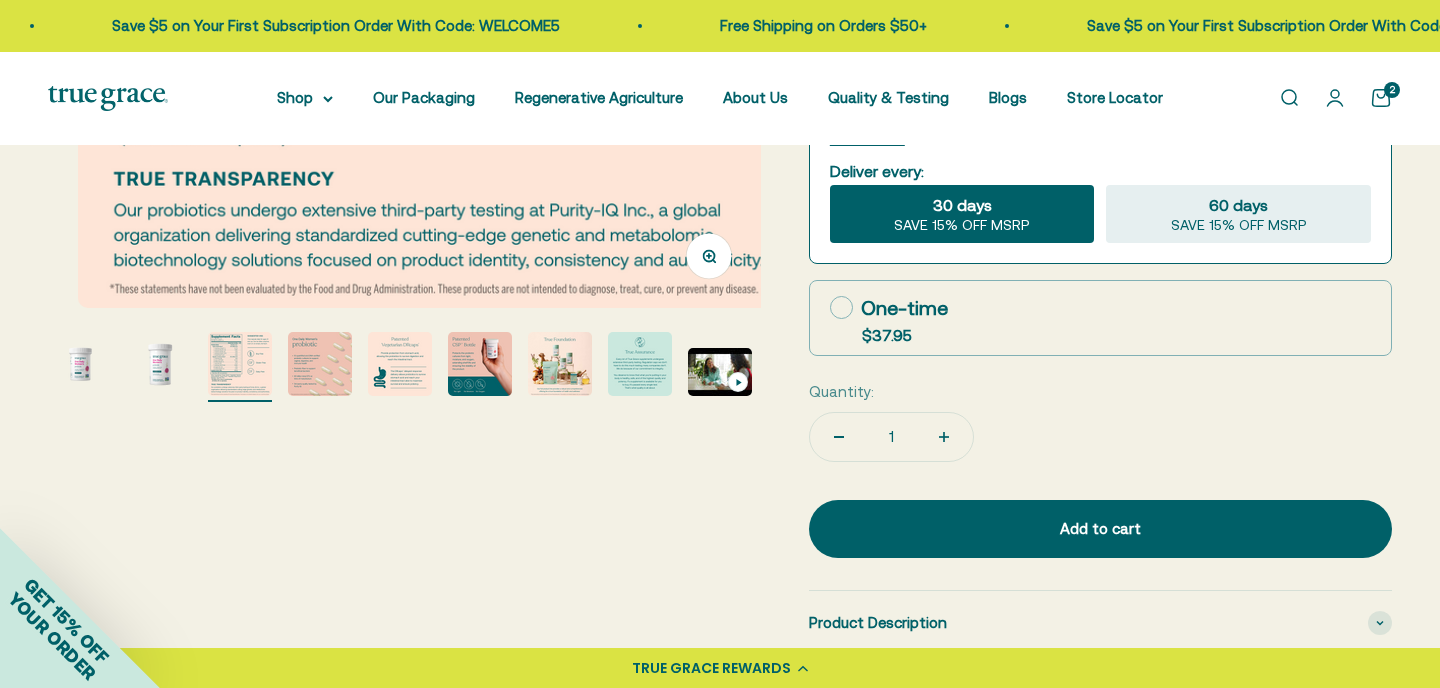 scroll, scrollTop: 0, scrollLeft: 1473, axis: horizontal 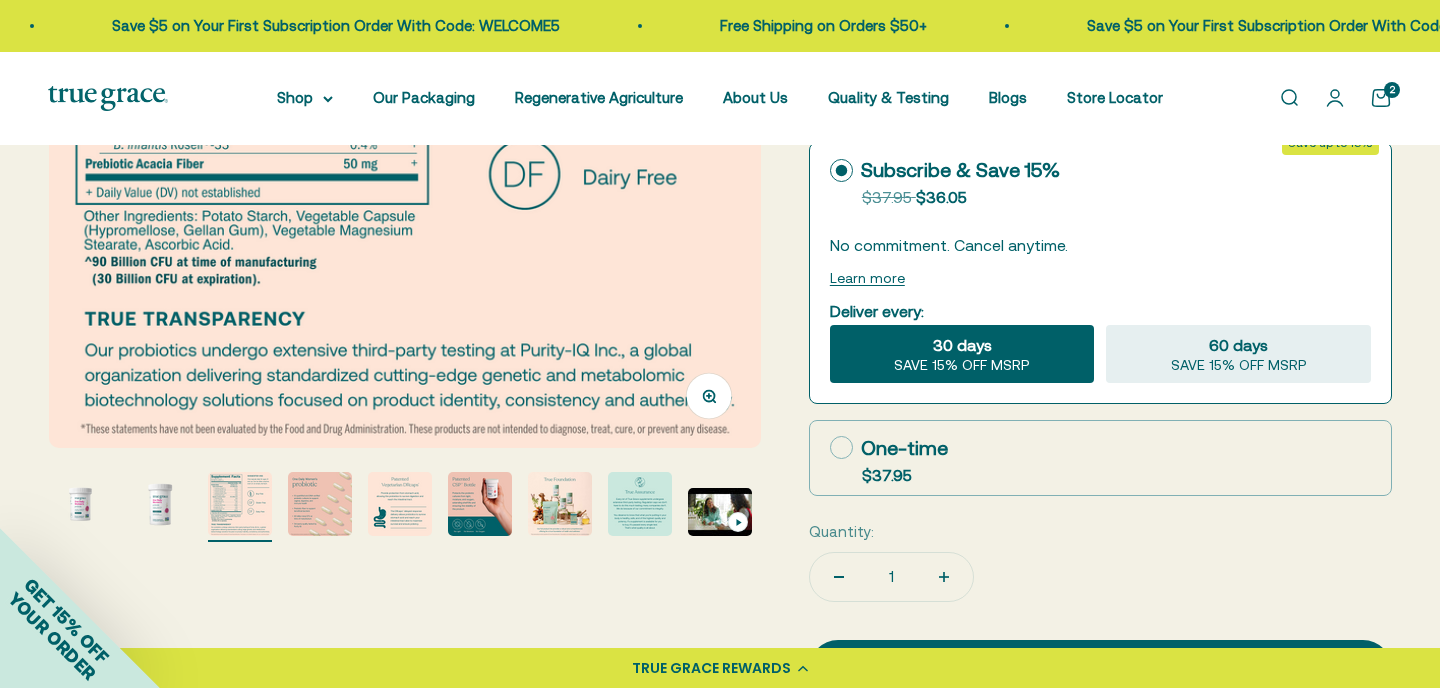 click at bounding box center [320, 504] 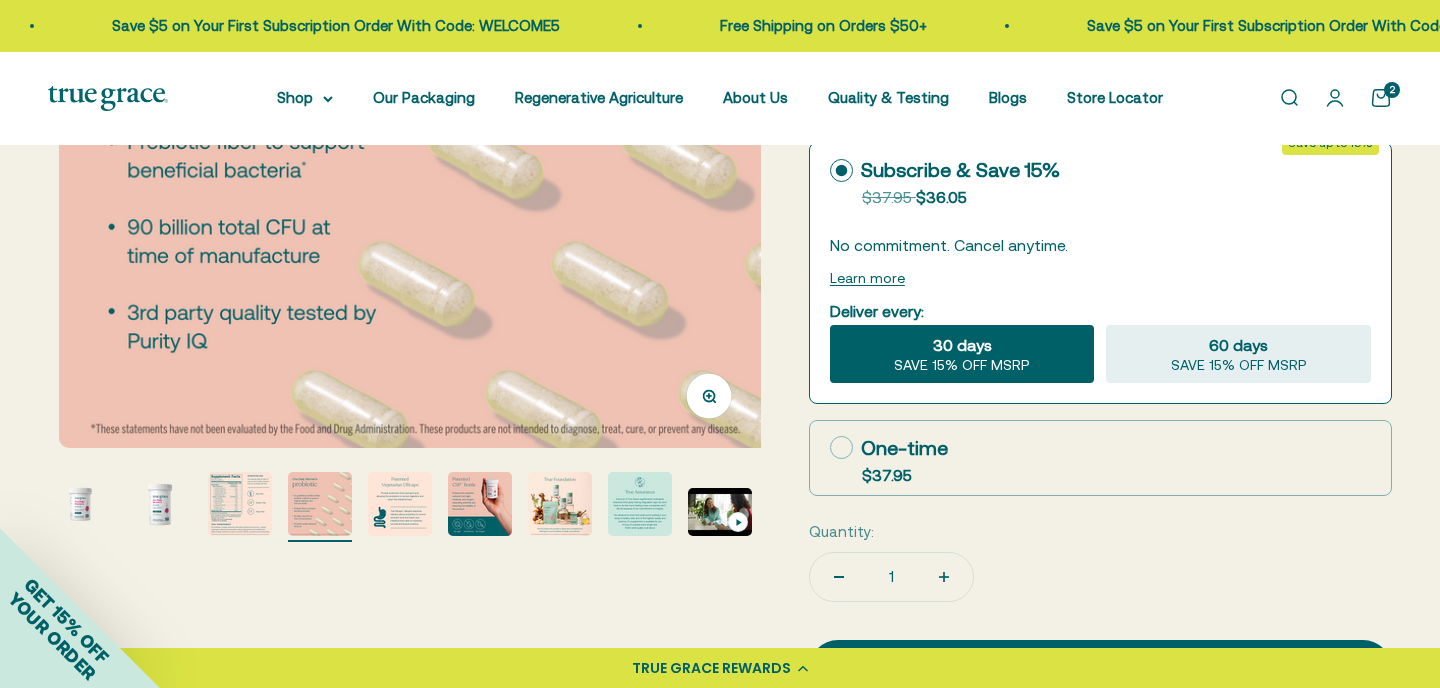 scroll, scrollTop: 0, scrollLeft: 2210, axis: horizontal 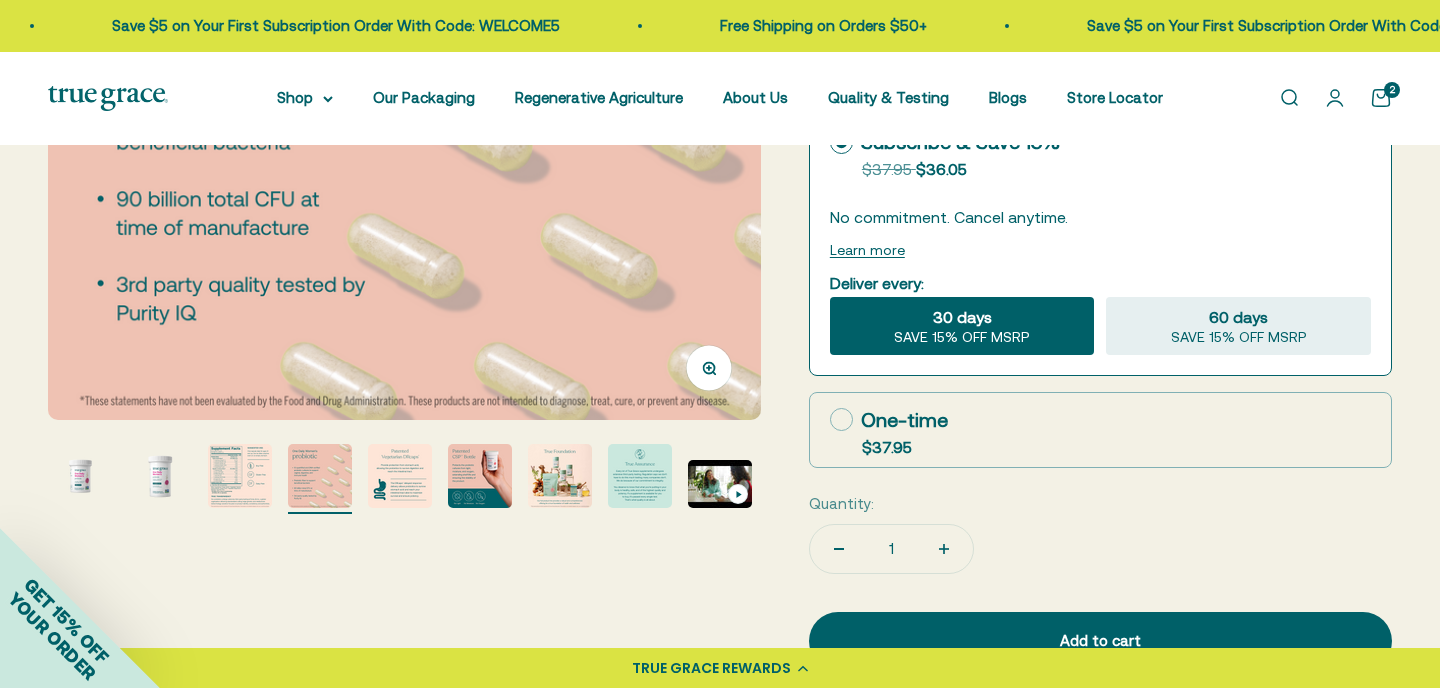 click at bounding box center [400, 476] 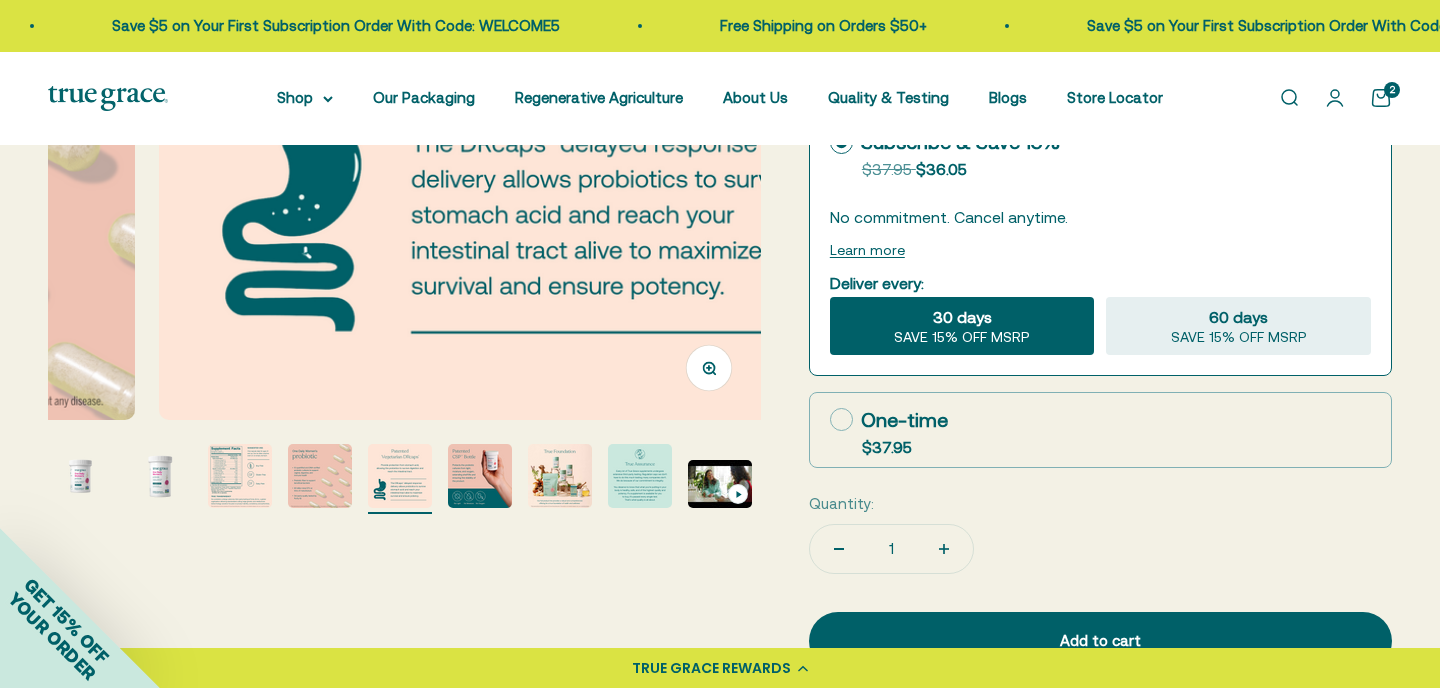 scroll, scrollTop: 0, scrollLeft: 2947, axis: horizontal 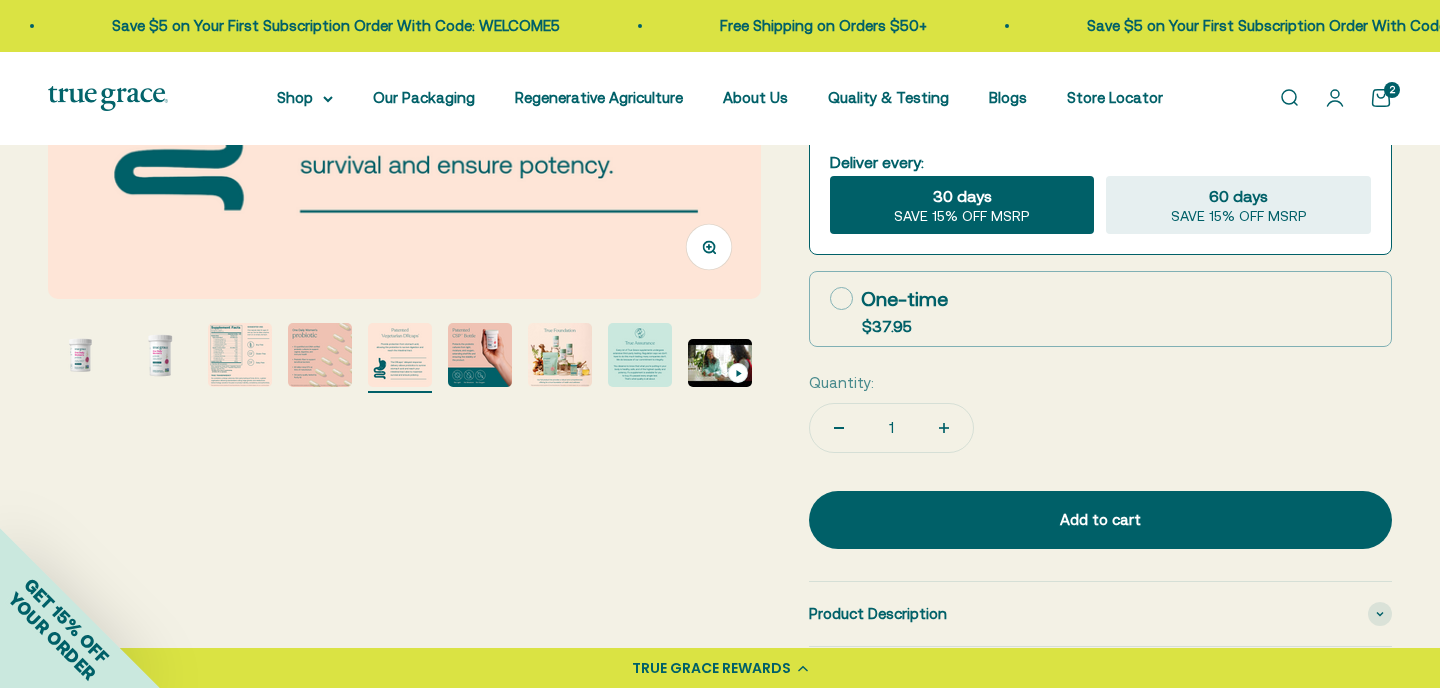 click at bounding box center [480, 355] 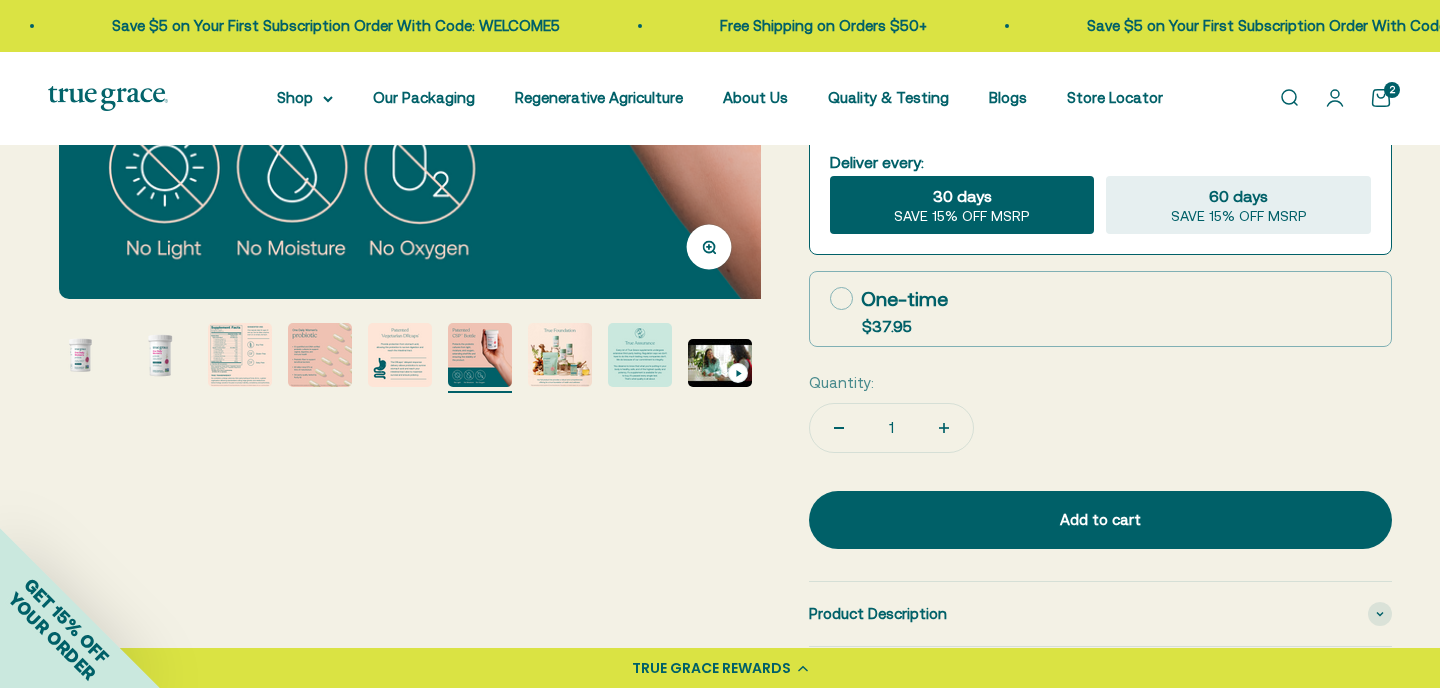 scroll, scrollTop: 0, scrollLeft: 3684, axis: horizontal 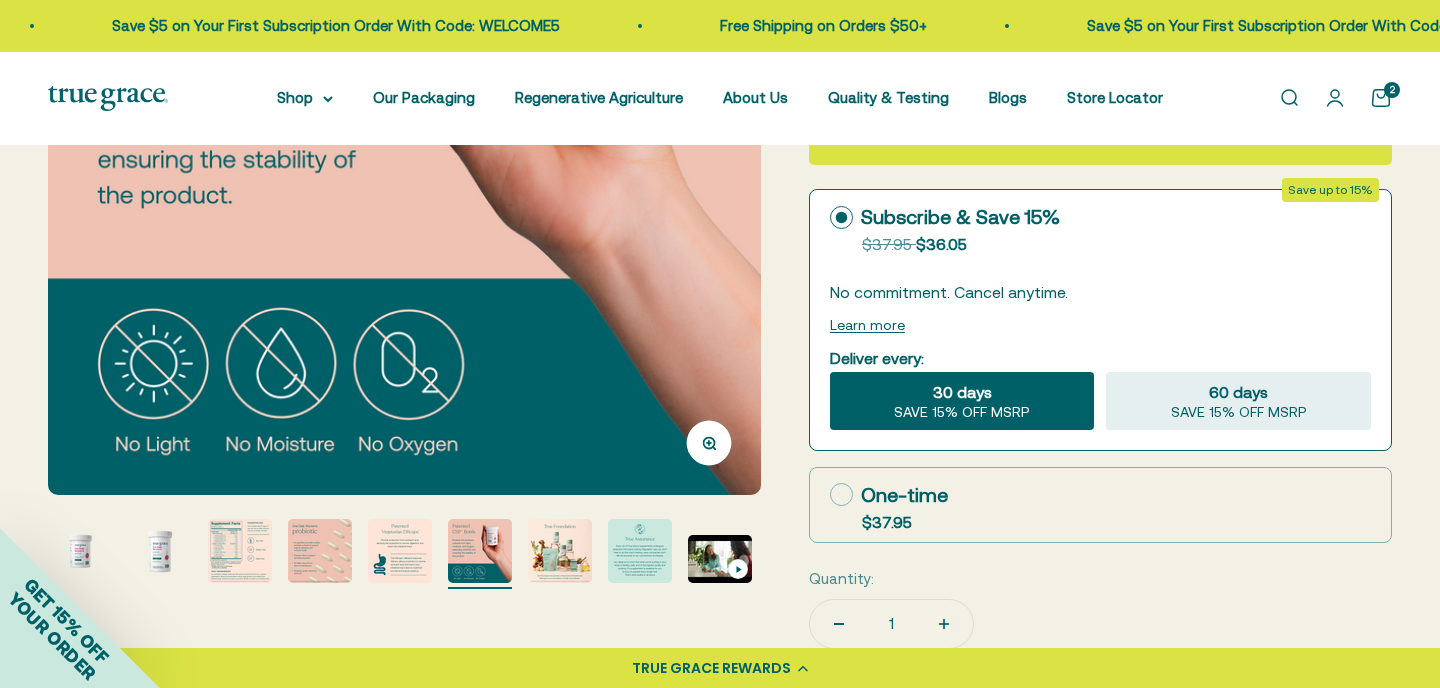 click at bounding box center [560, 551] 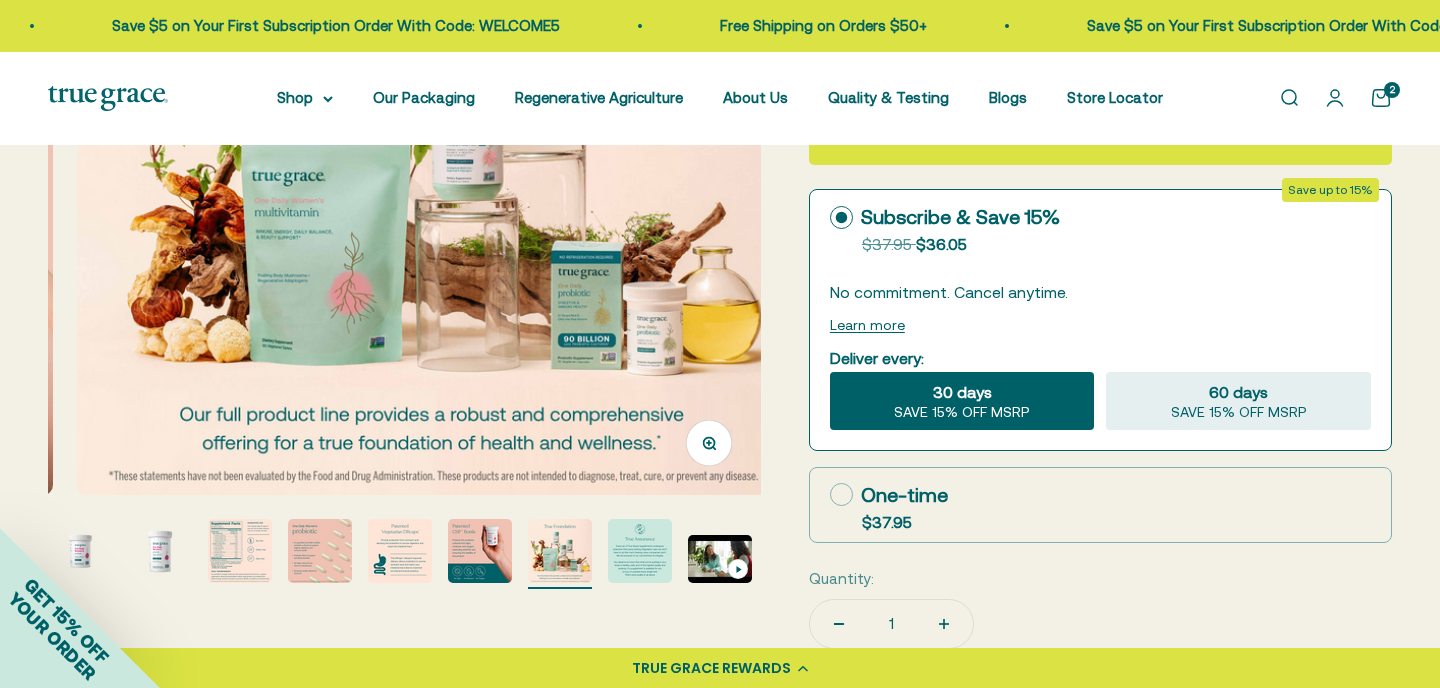 scroll, scrollTop: 0, scrollLeft: 4421, axis: horizontal 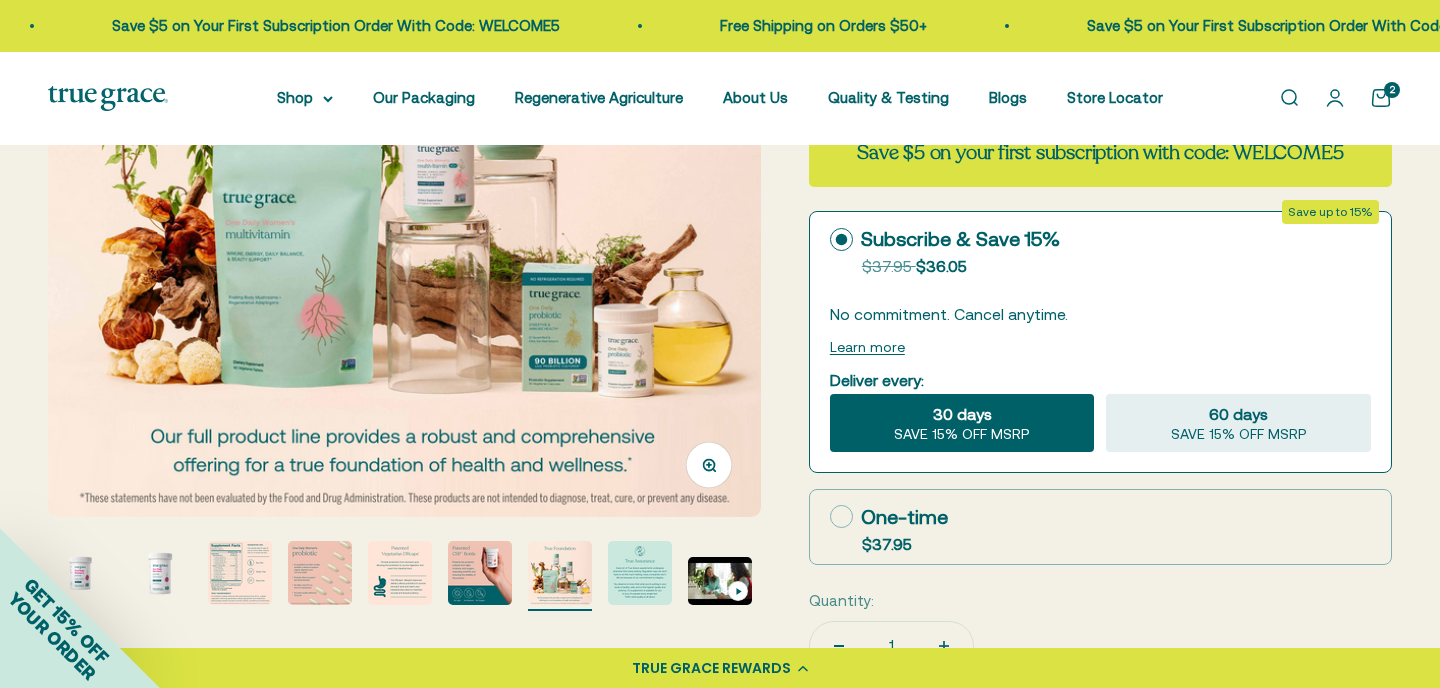 click at bounding box center [640, 573] 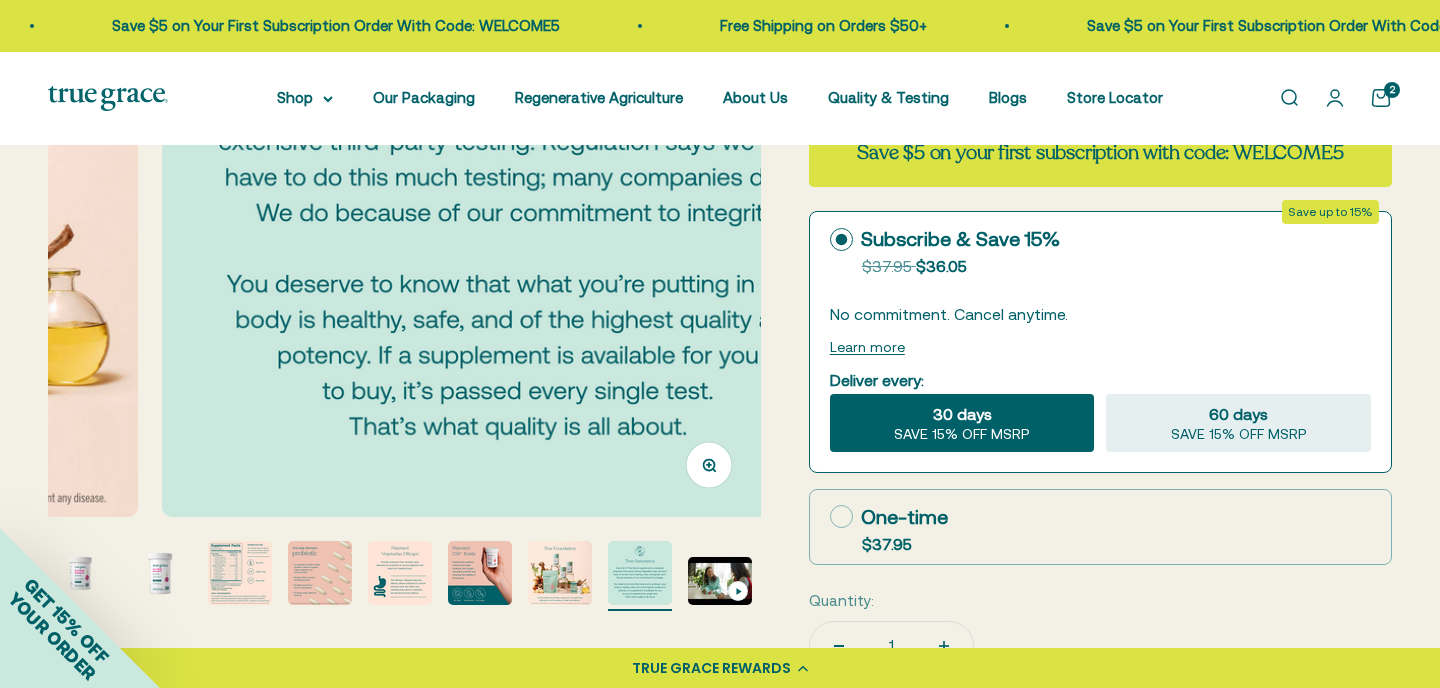 scroll, scrollTop: 0, scrollLeft: 5157, axis: horizontal 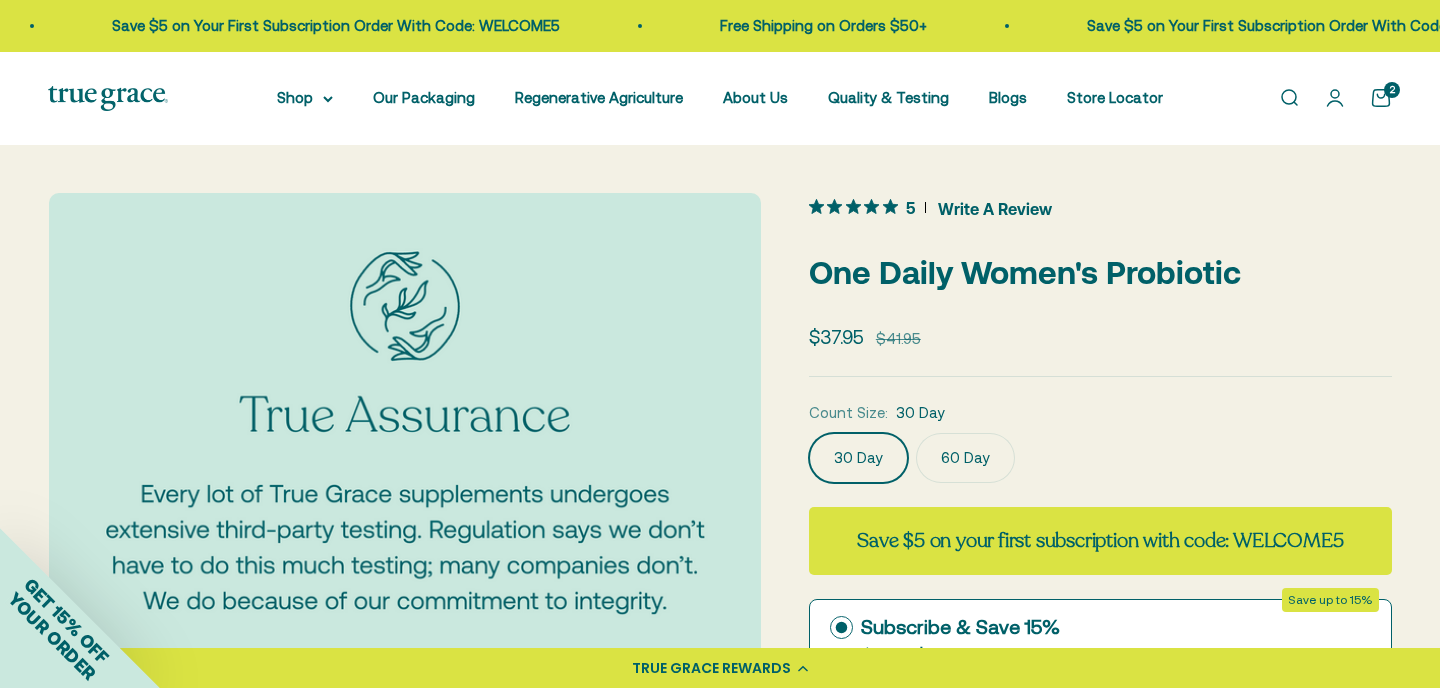 click on "TRUE GRACE REWARDS" at bounding box center [711, 668] 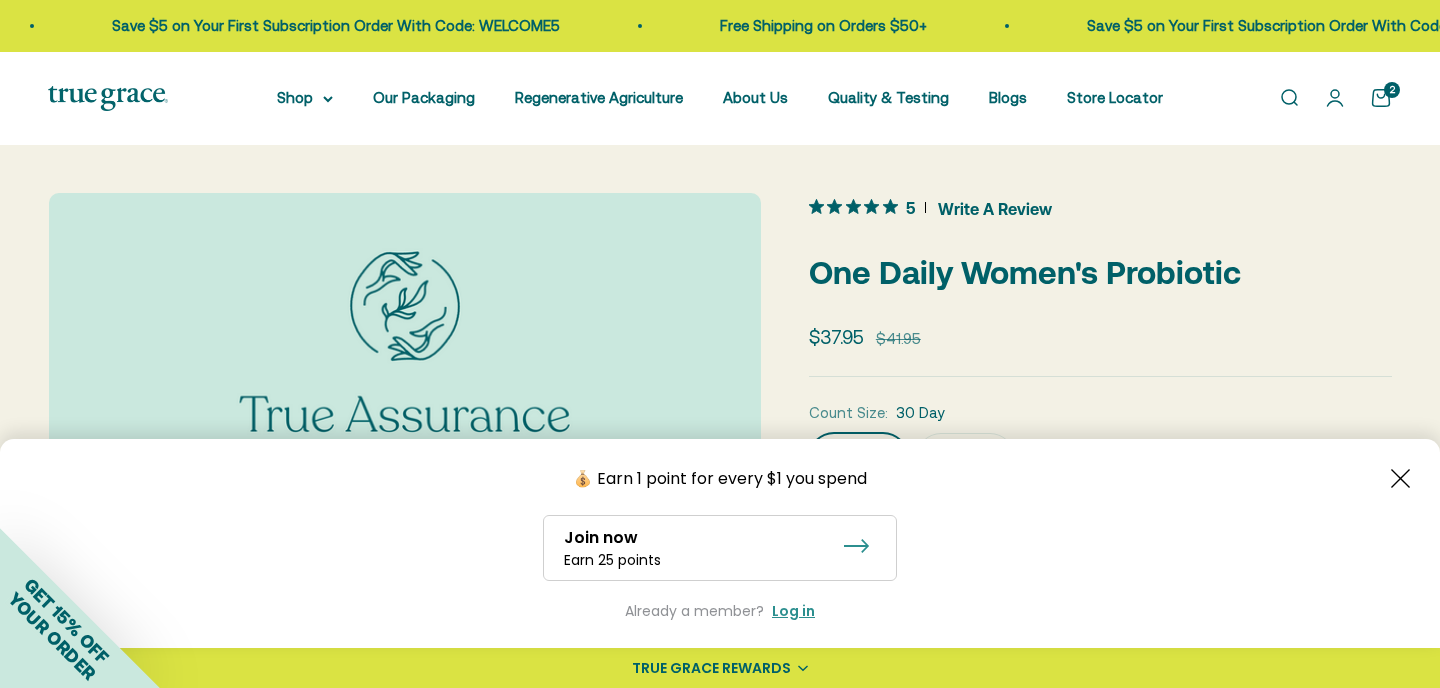 click 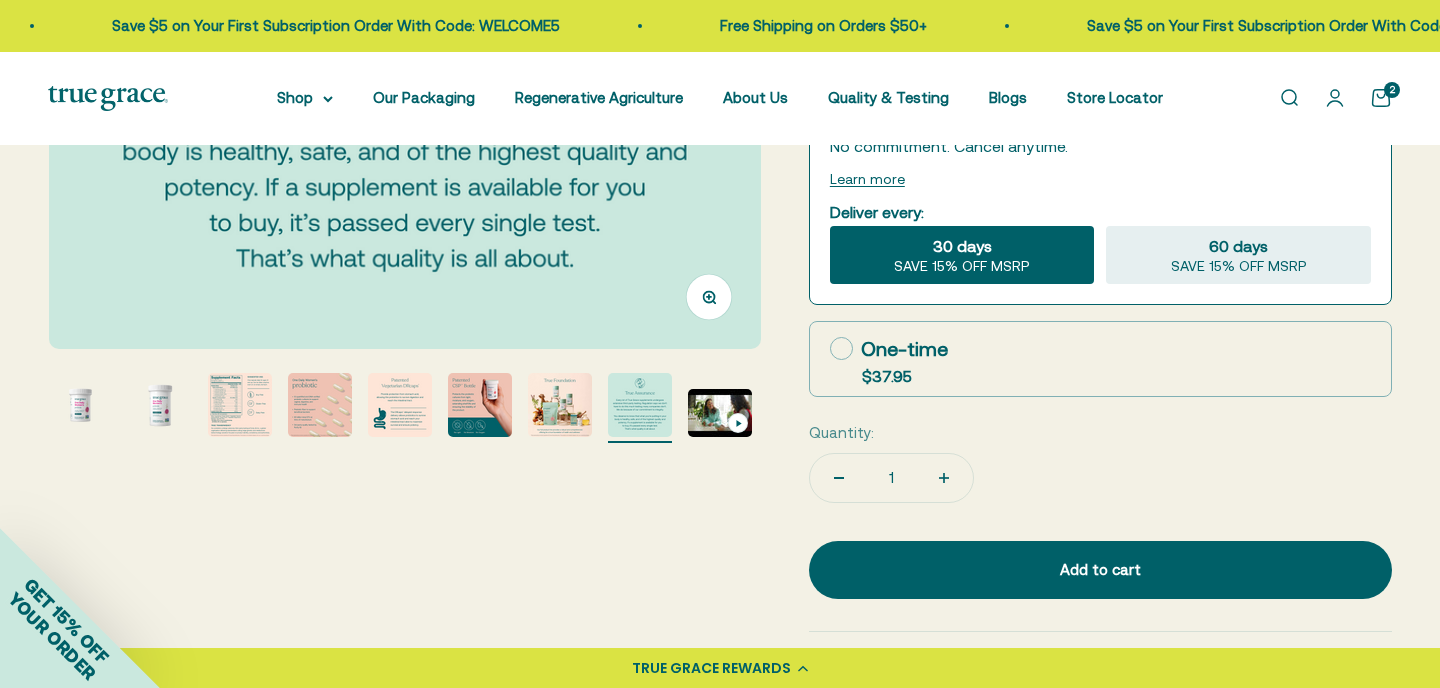 scroll, scrollTop: 555, scrollLeft: 0, axis: vertical 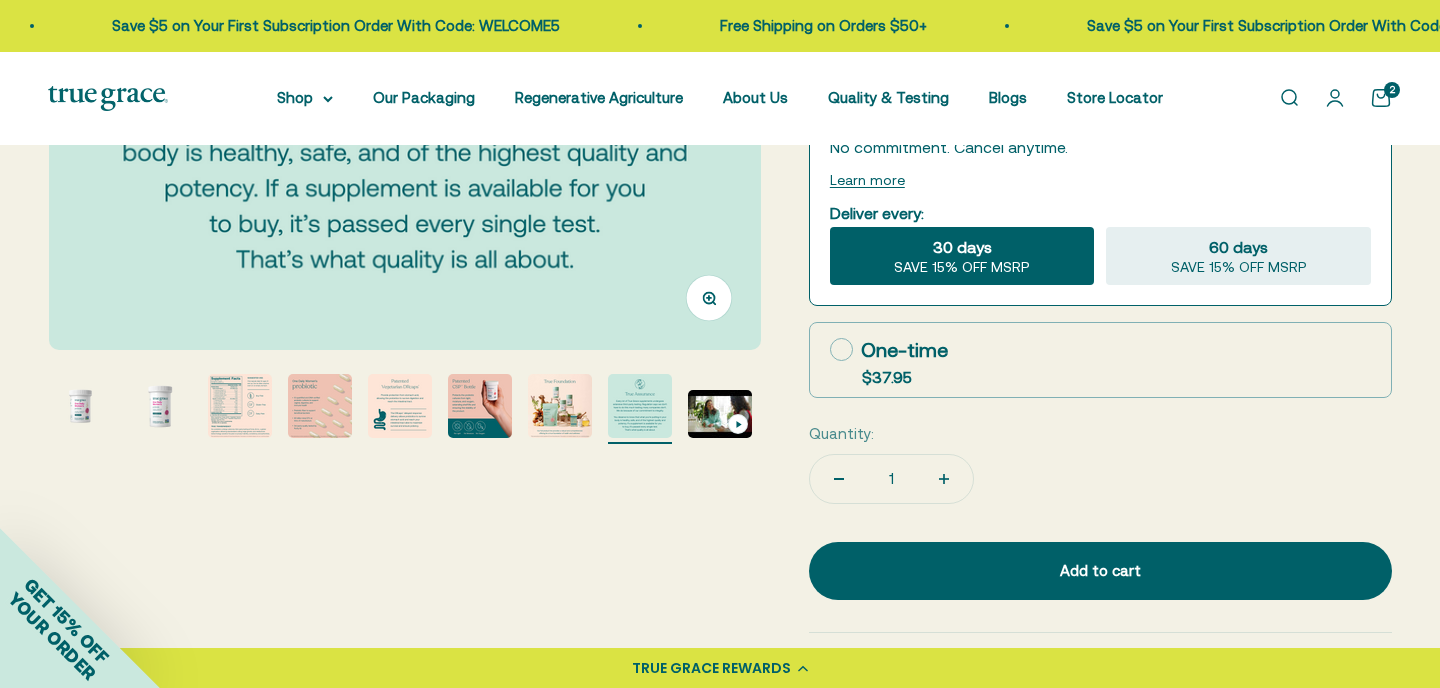 click 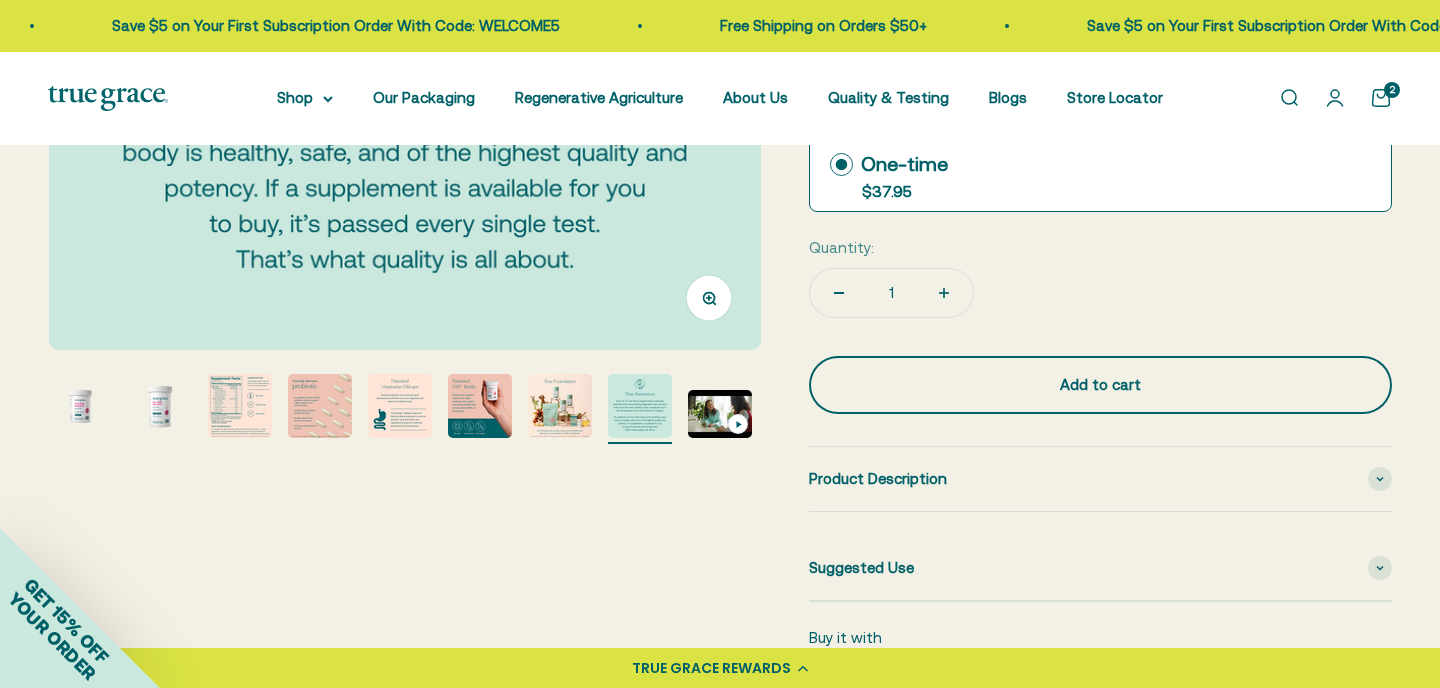 click on "Add to cart" at bounding box center (1100, 385) 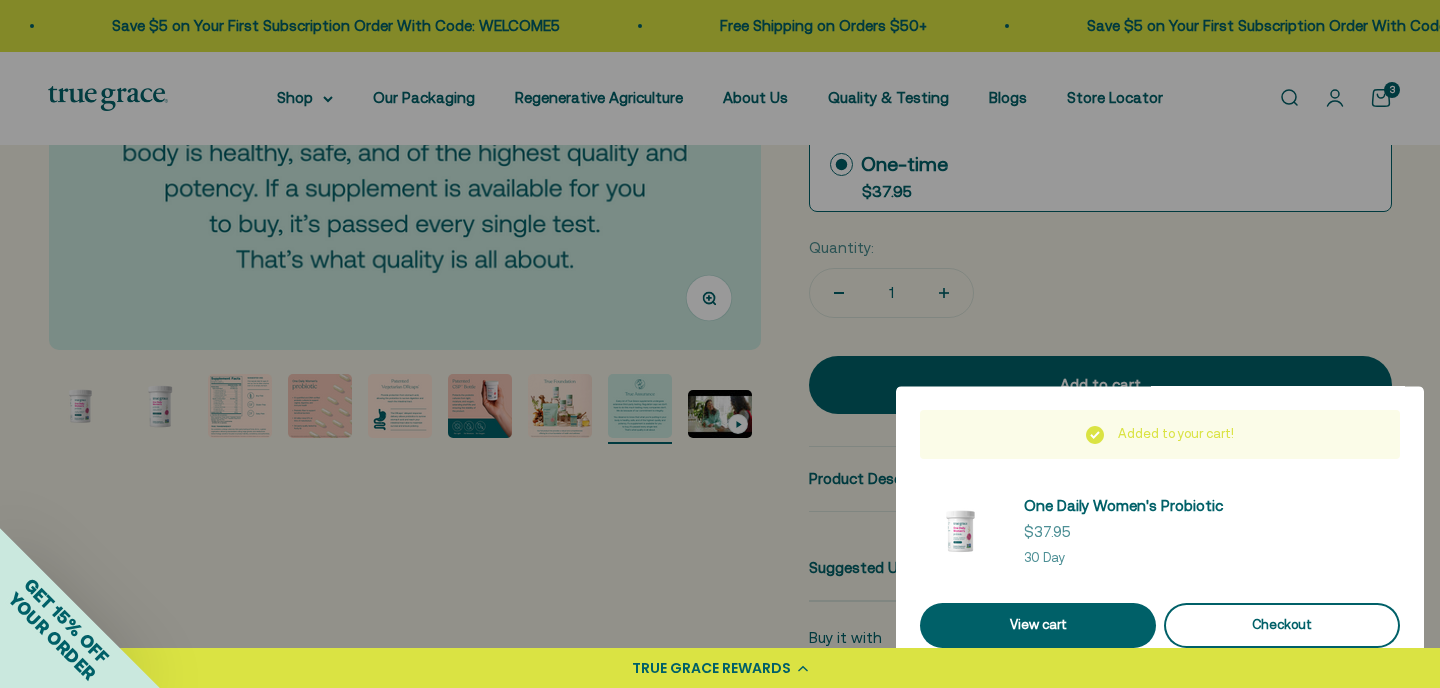 click on "Checkout" at bounding box center [1282, 625] 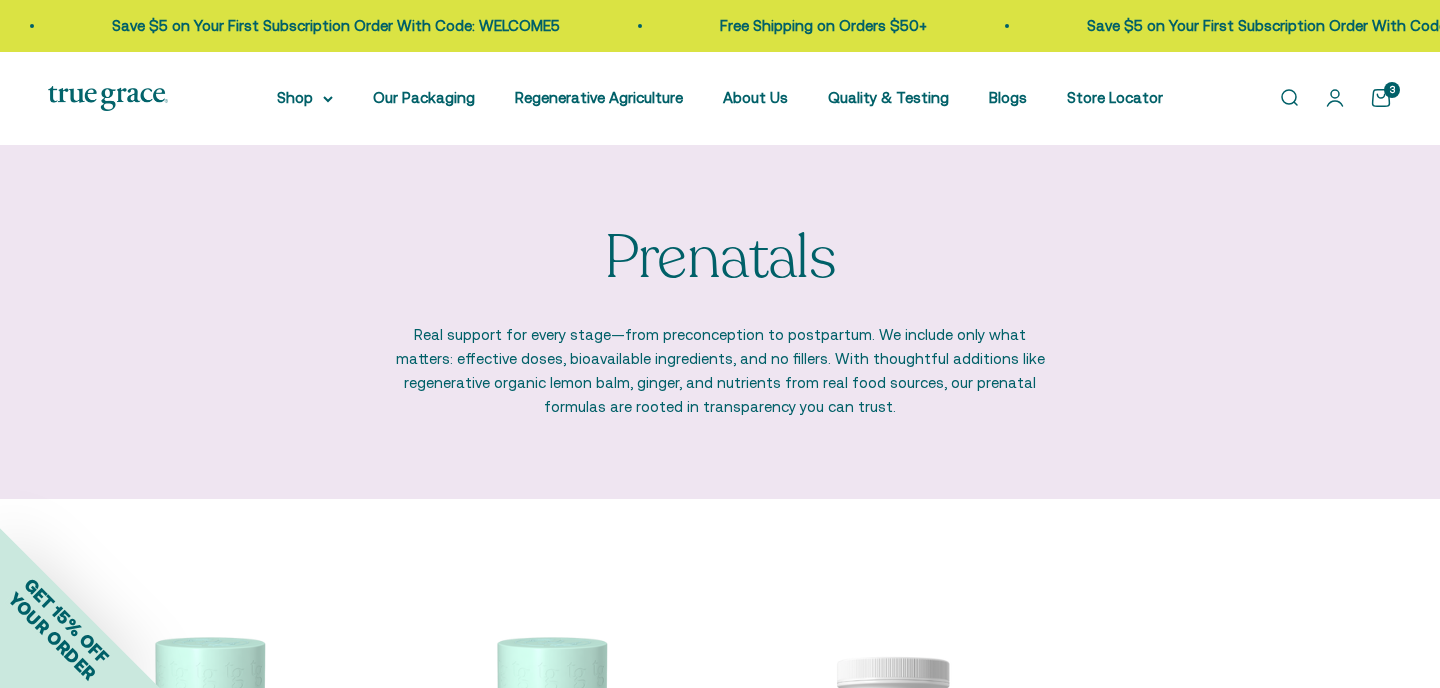 scroll, scrollTop: 0, scrollLeft: 0, axis: both 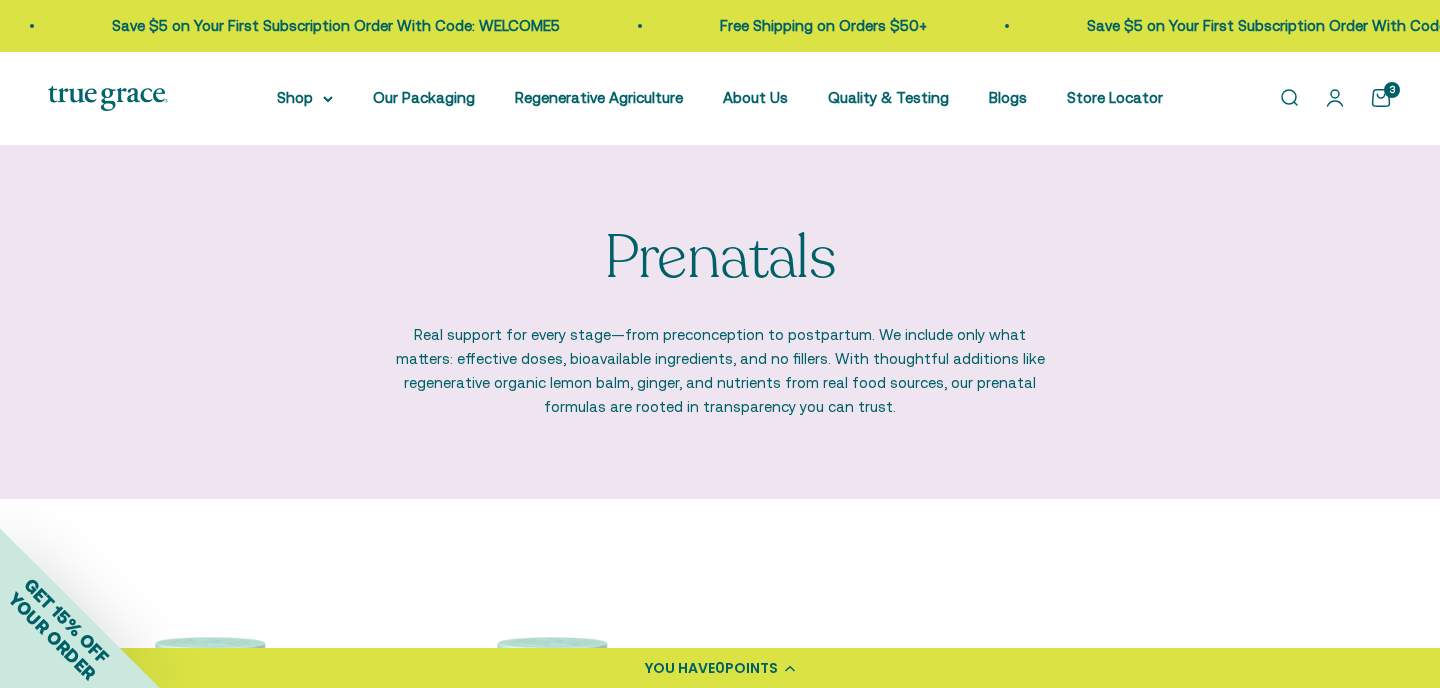 click on "GET 15% OFF
YOUR ORDER" at bounding box center [29, 659] 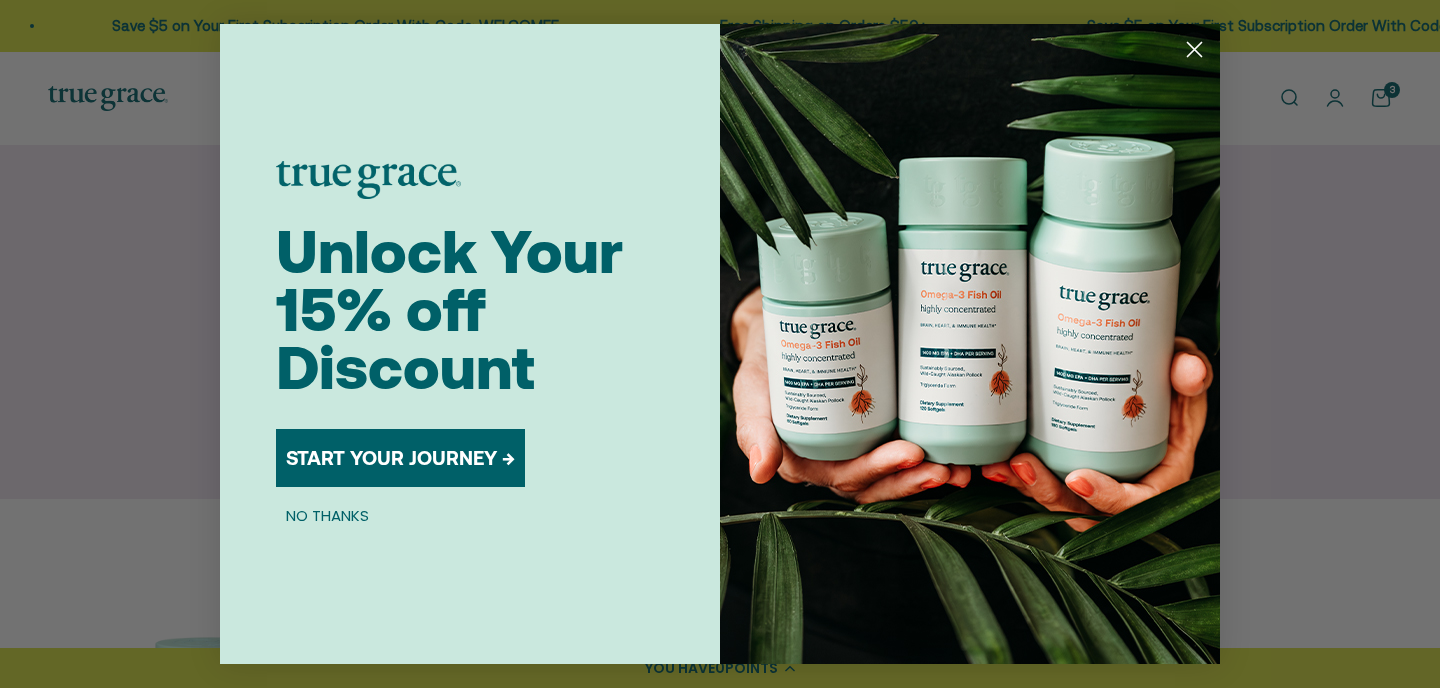 click 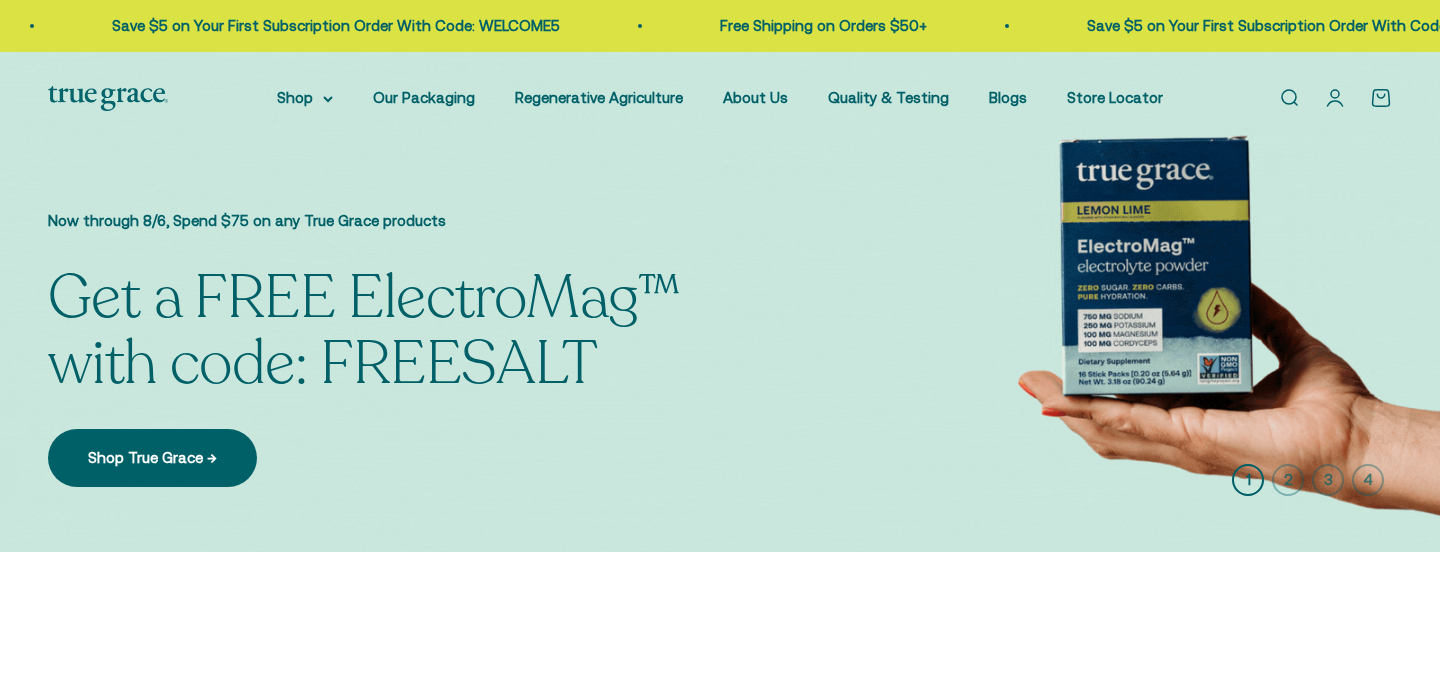 scroll, scrollTop: 0, scrollLeft: 0, axis: both 